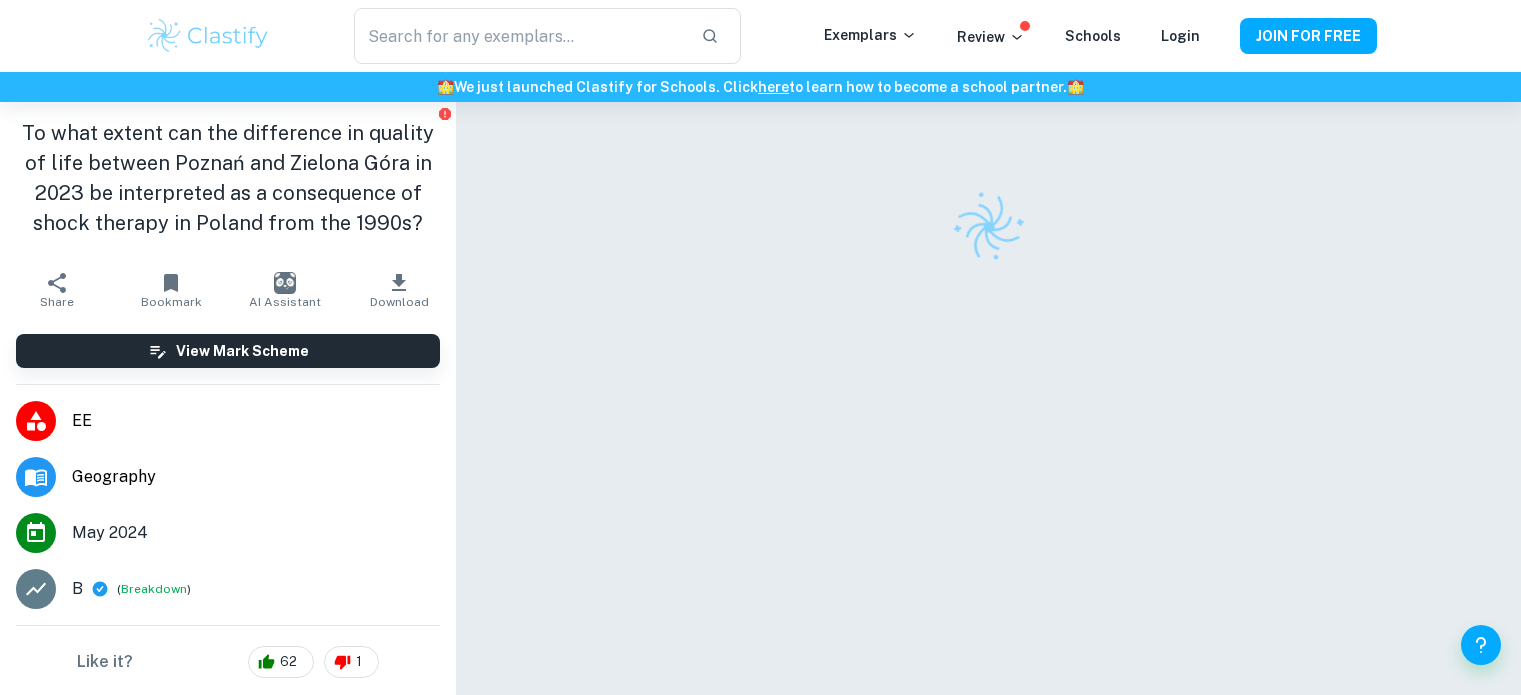 scroll, scrollTop: 0, scrollLeft: 0, axis: both 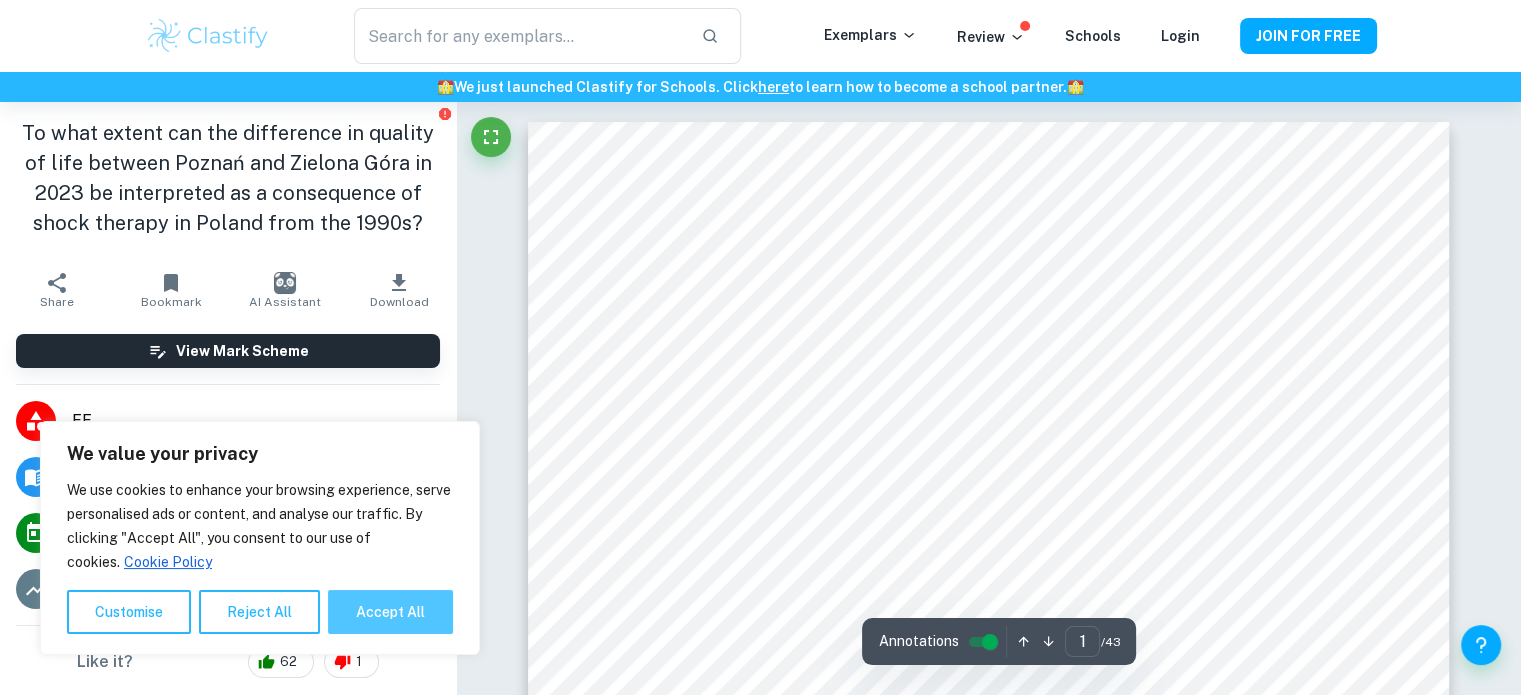 click on "Accept All" at bounding box center [390, 612] 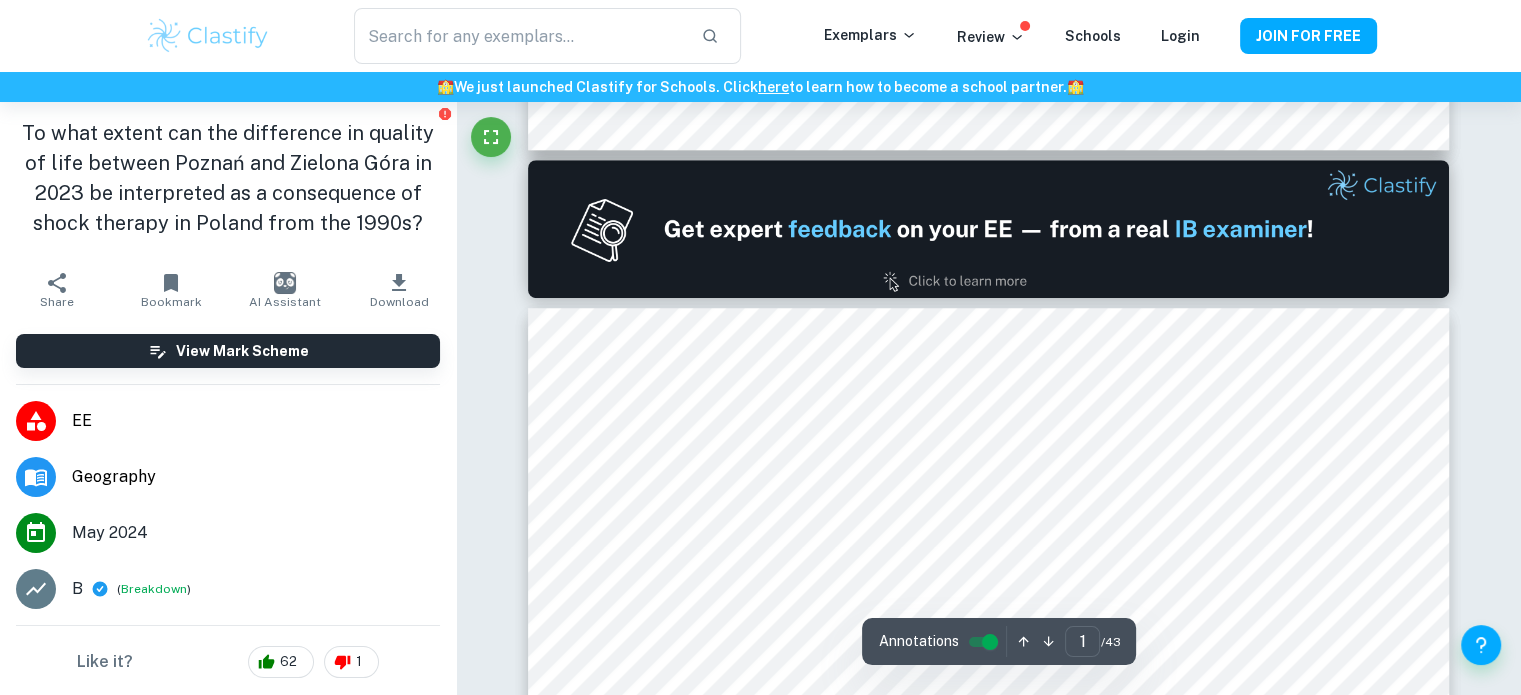 type on "2" 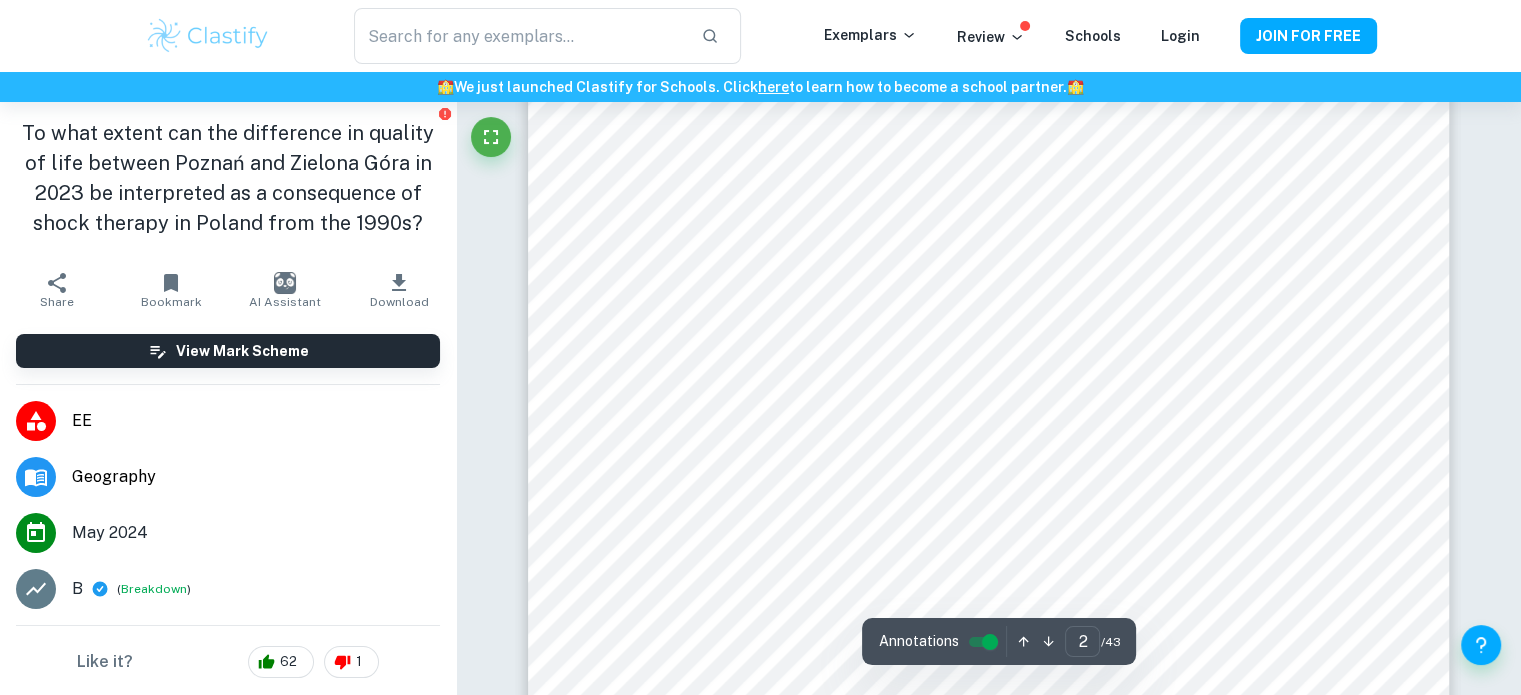 scroll, scrollTop: 2158, scrollLeft: 0, axis: vertical 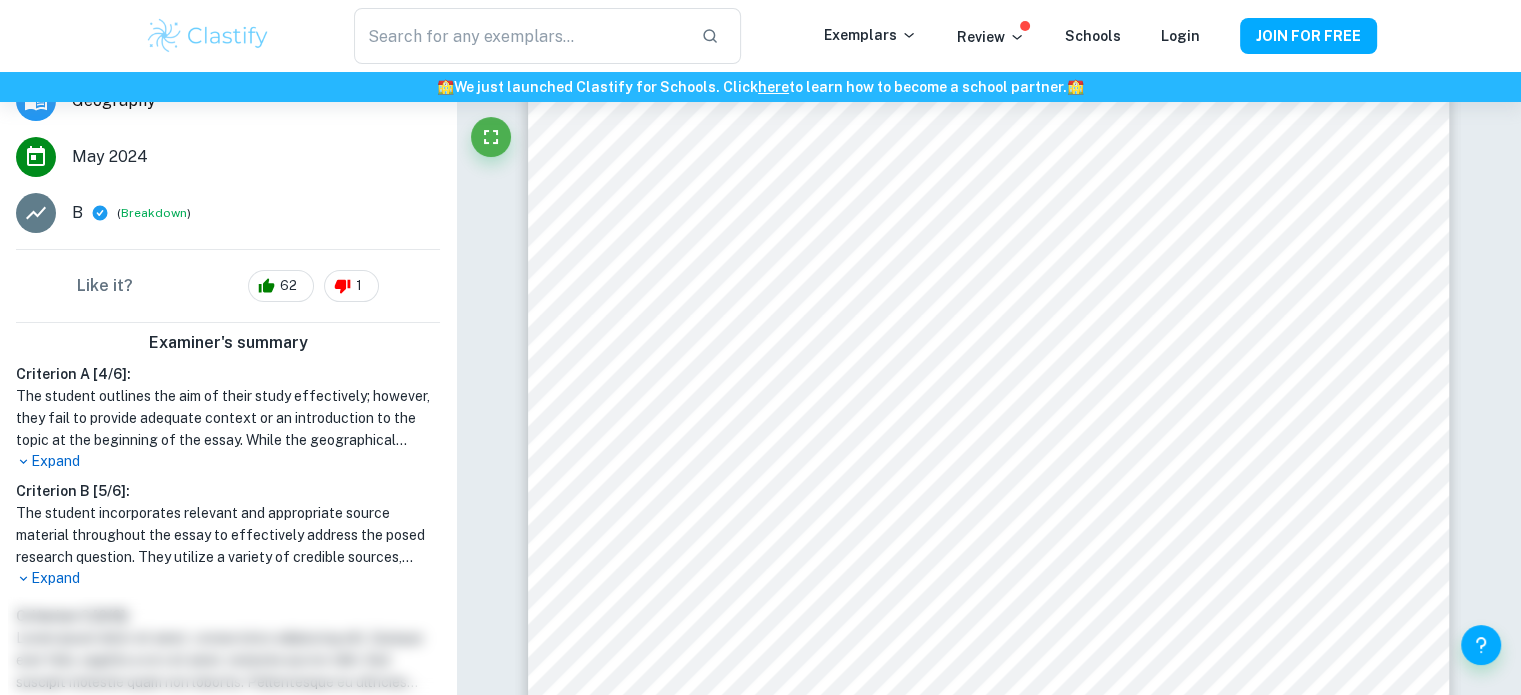 click on "Expand" at bounding box center (228, 578) 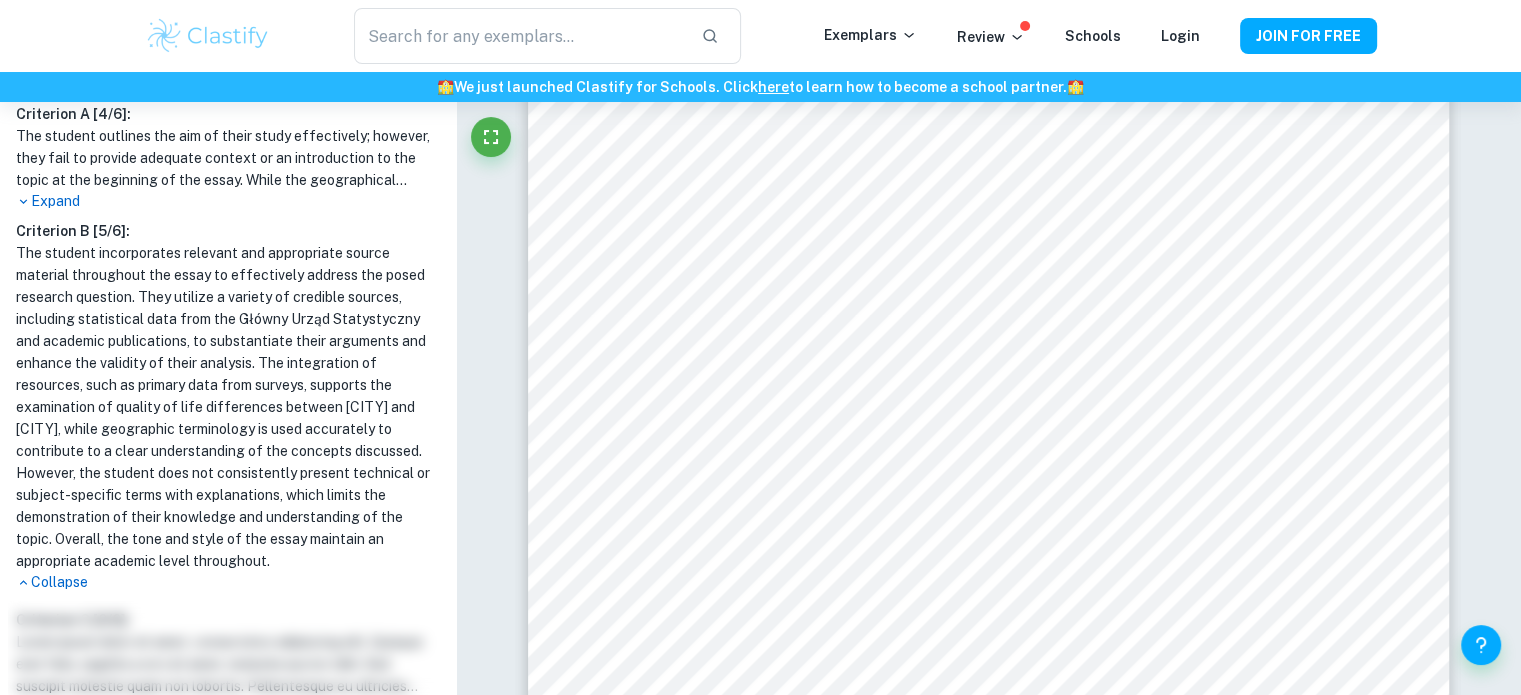 scroll, scrollTop: 636, scrollLeft: 0, axis: vertical 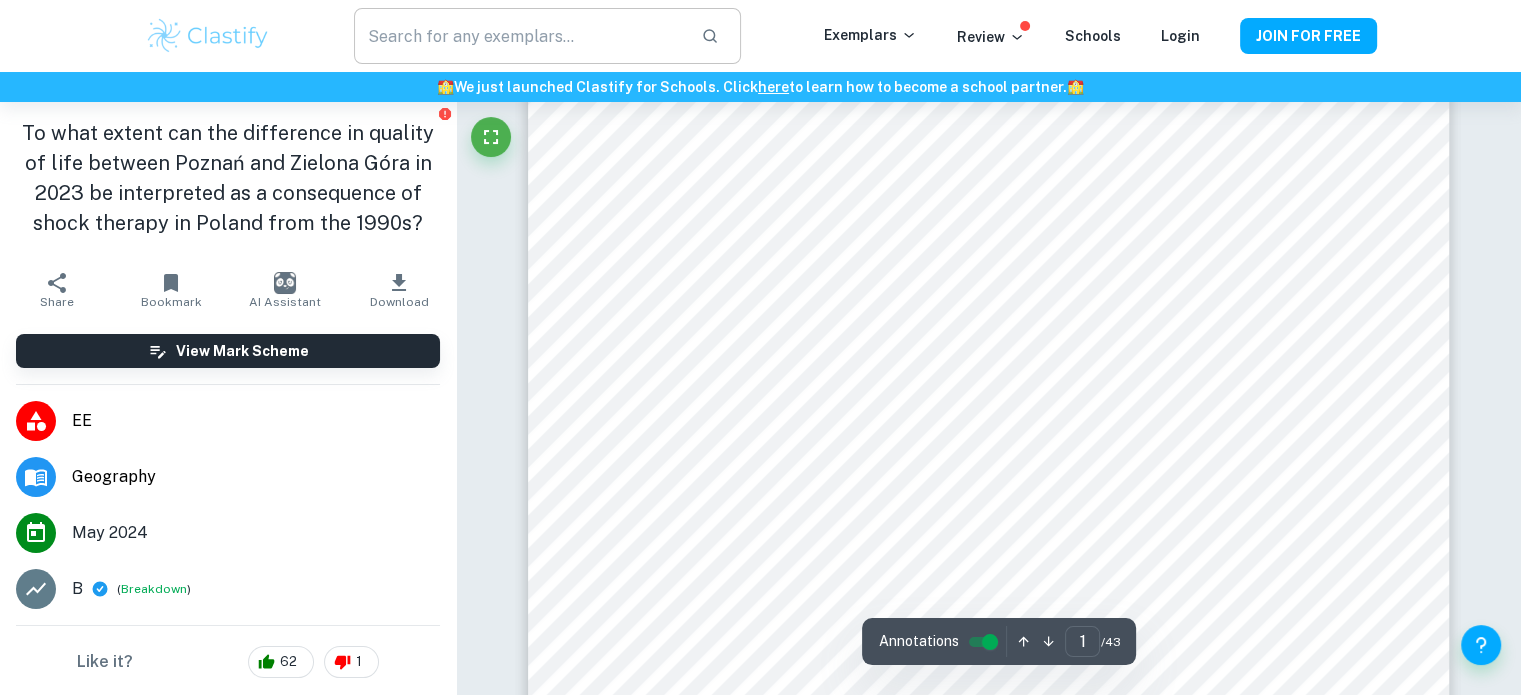 click at bounding box center (519, 36) 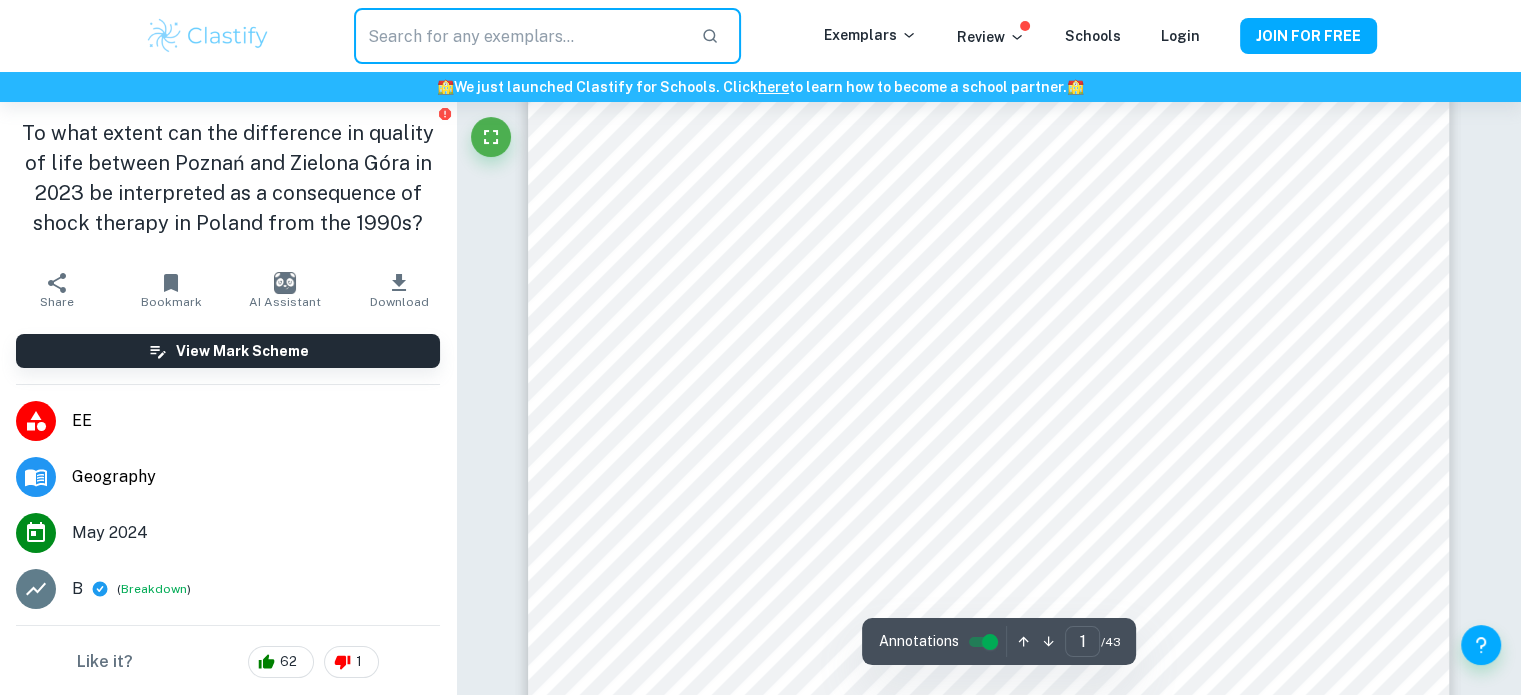 scroll, scrollTop: 102, scrollLeft: 0, axis: vertical 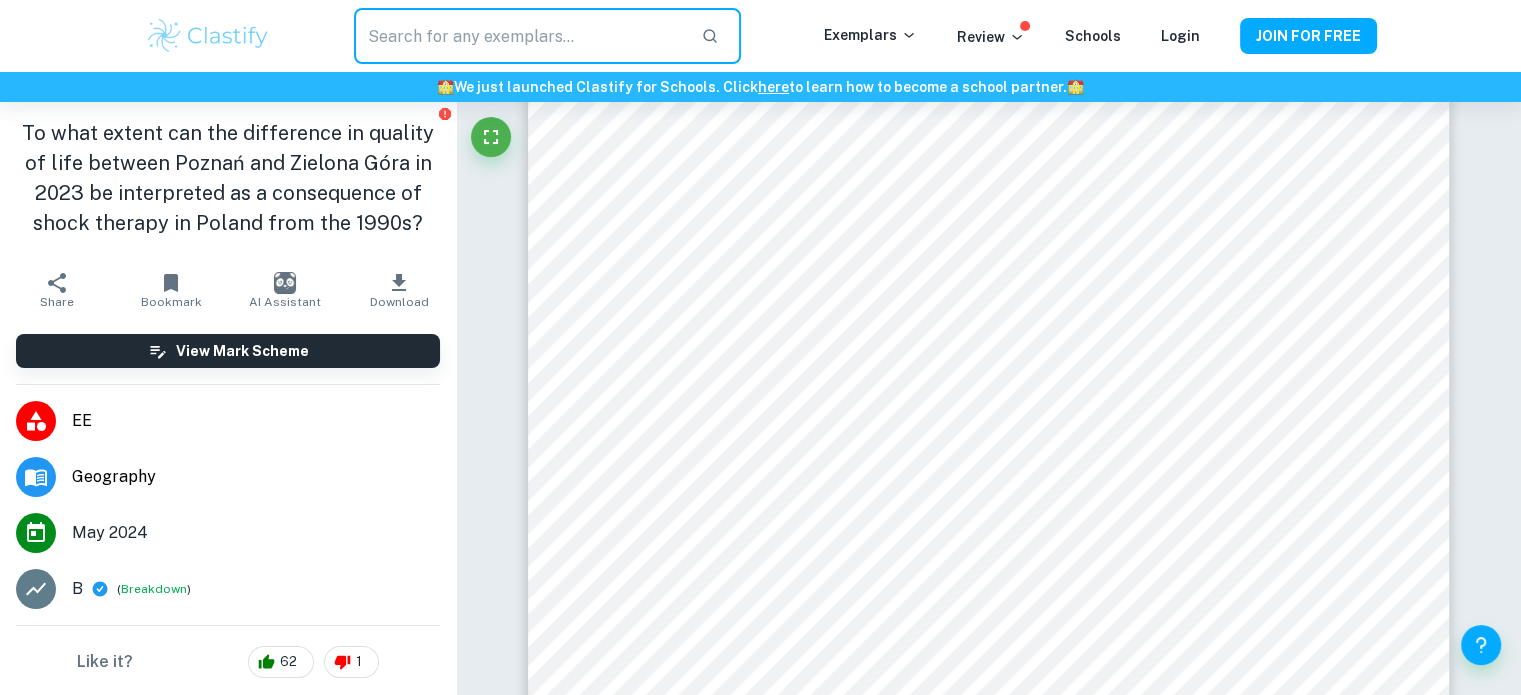 click on "EE" at bounding box center [256, 421] 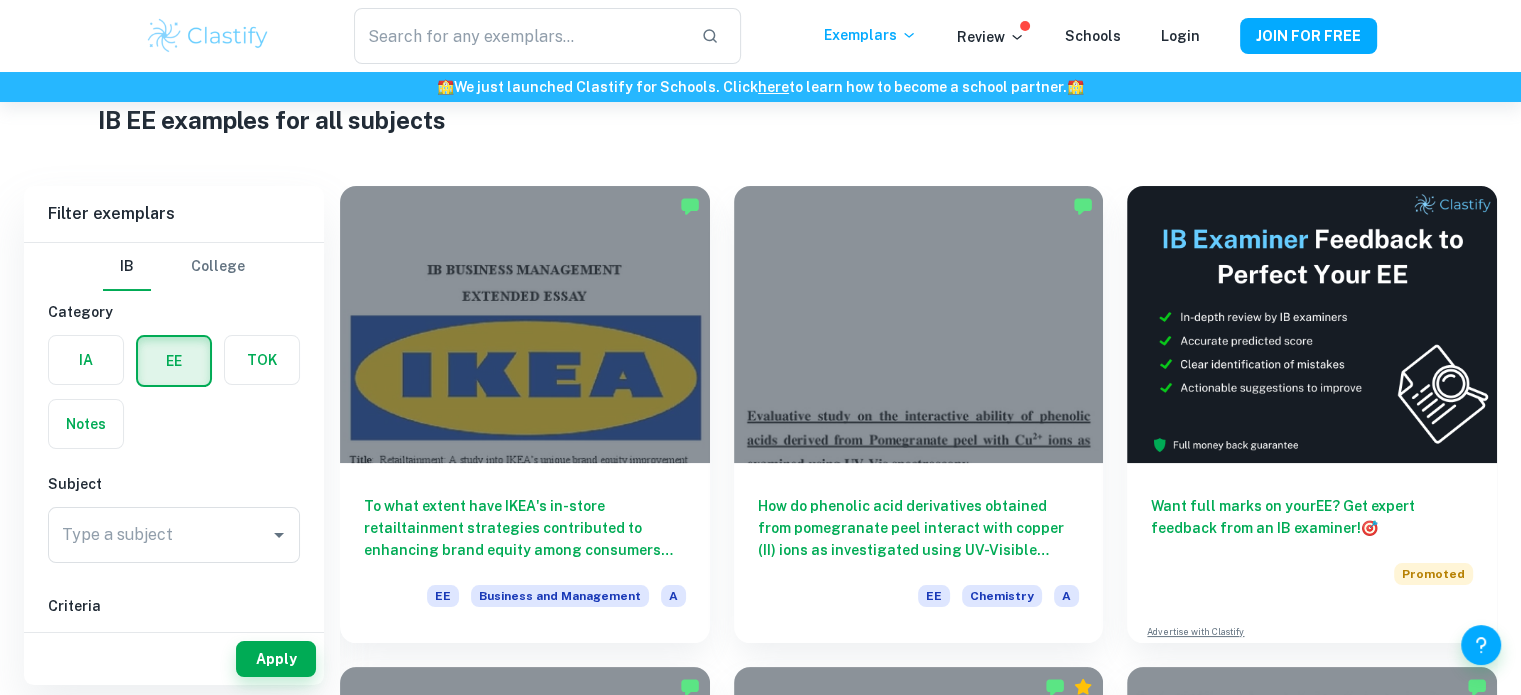 scroll, scrollTop: 68, scrollLeft: 0, axis: vertical 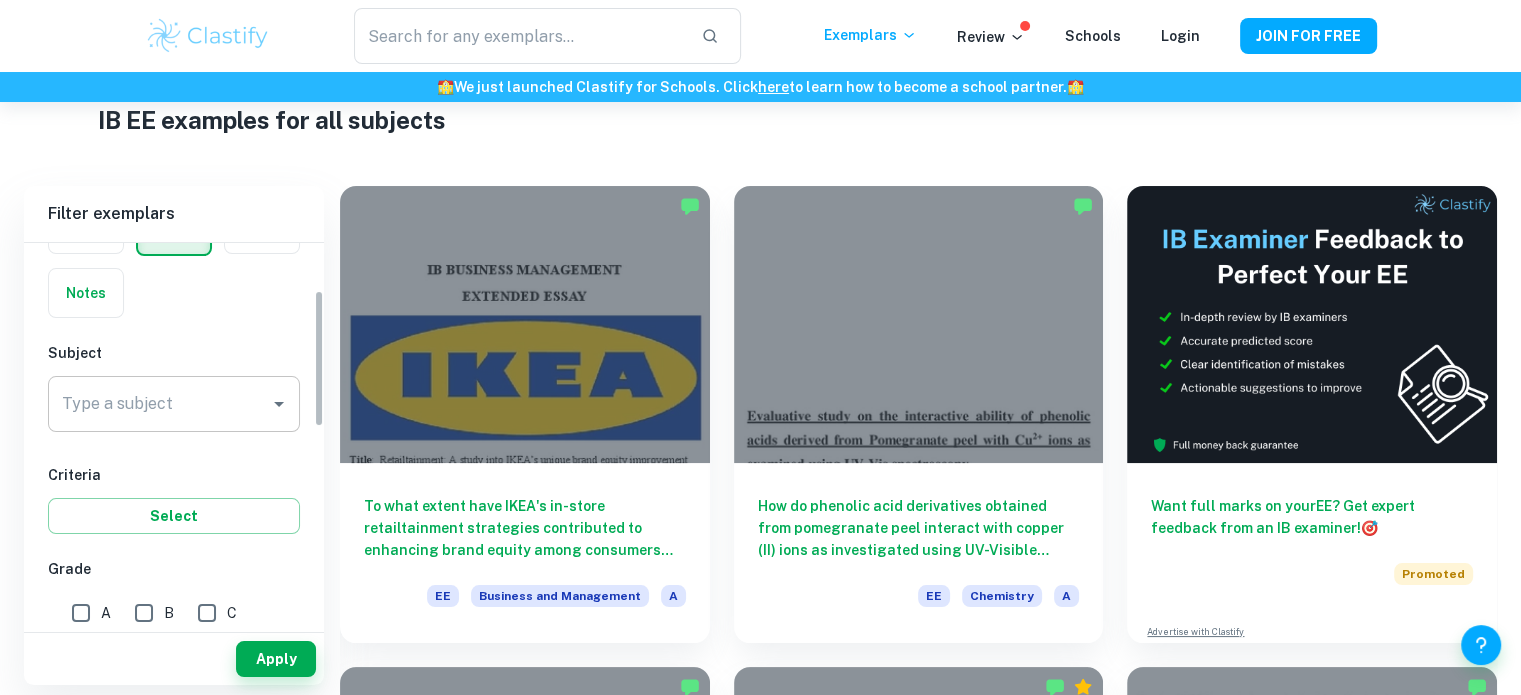 click on "Type a subject" at bounding box center [174, 404] 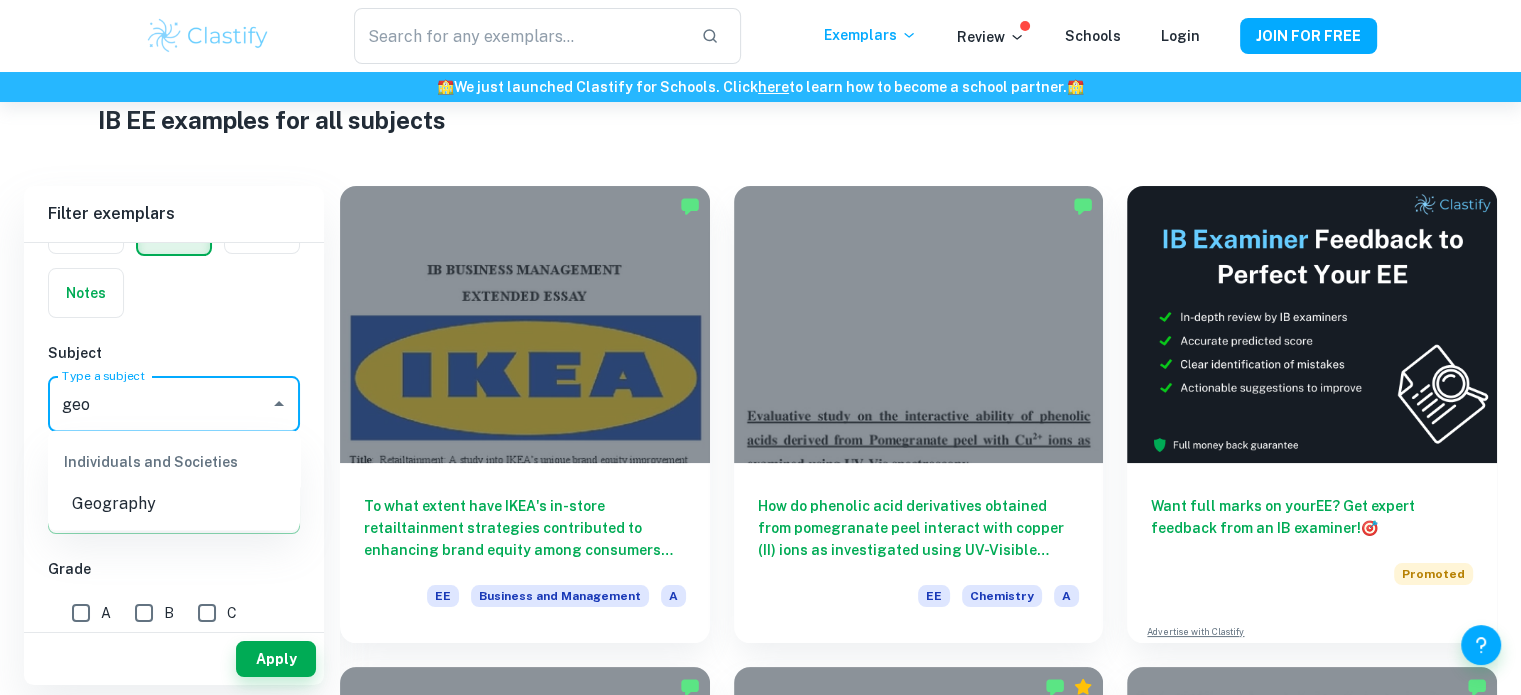 click on "Geography" at bounding box center (174, 504) 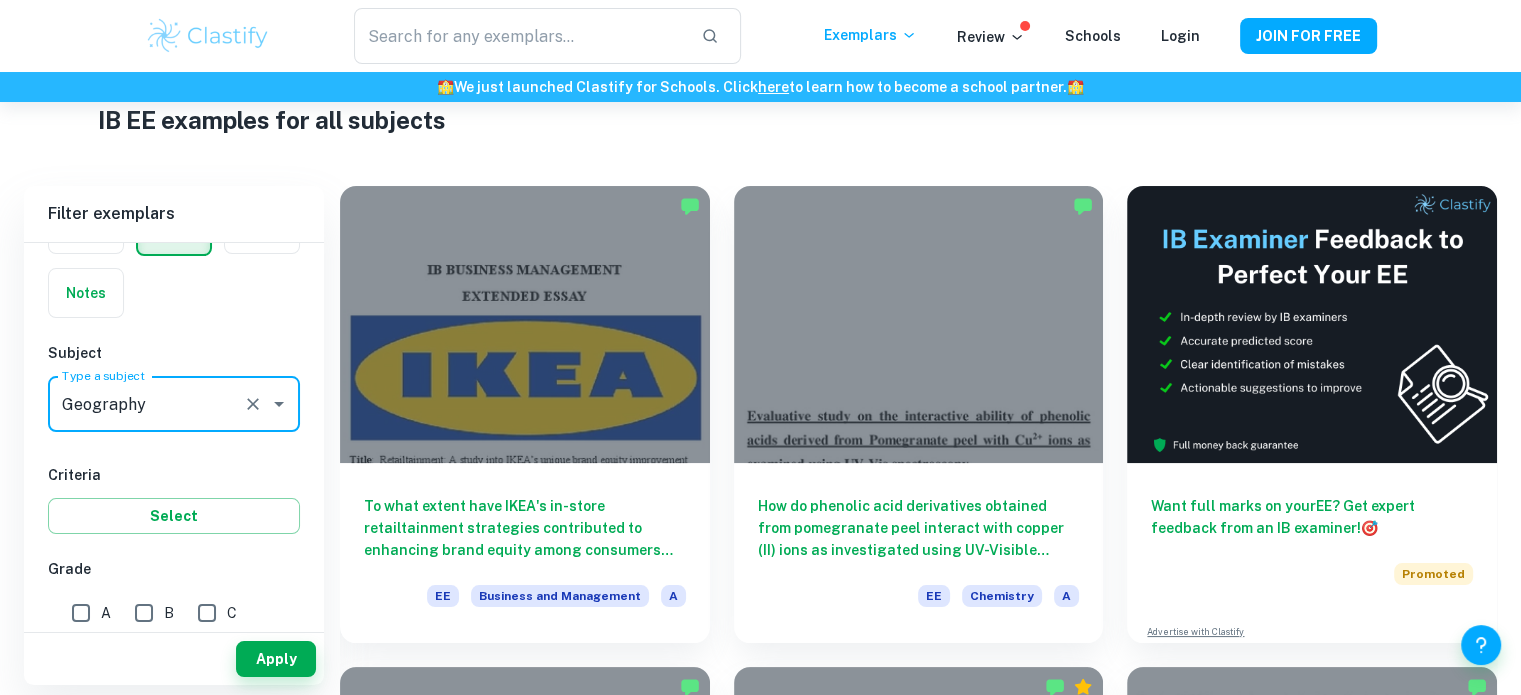 type on "Geography" 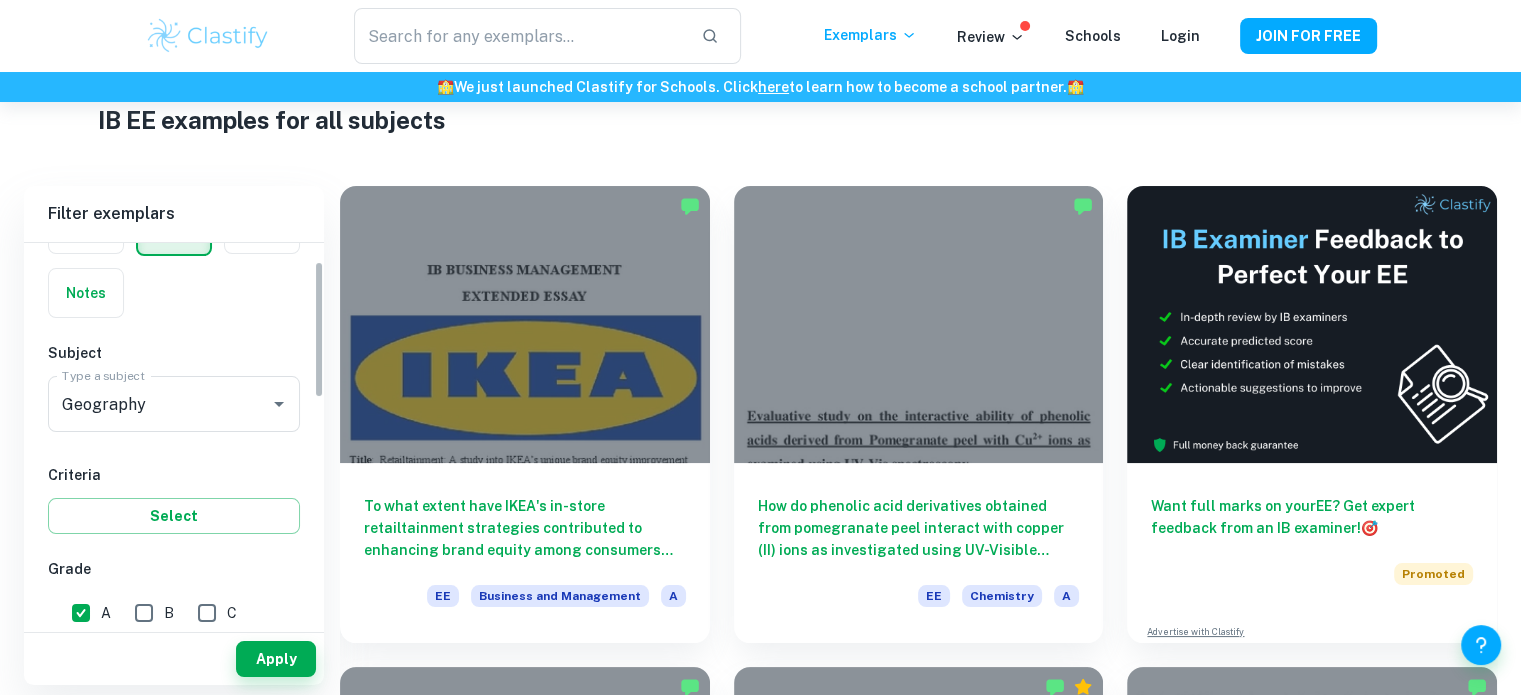 scroll, scrollTop: 0, scrollLeft: 0, axis: both 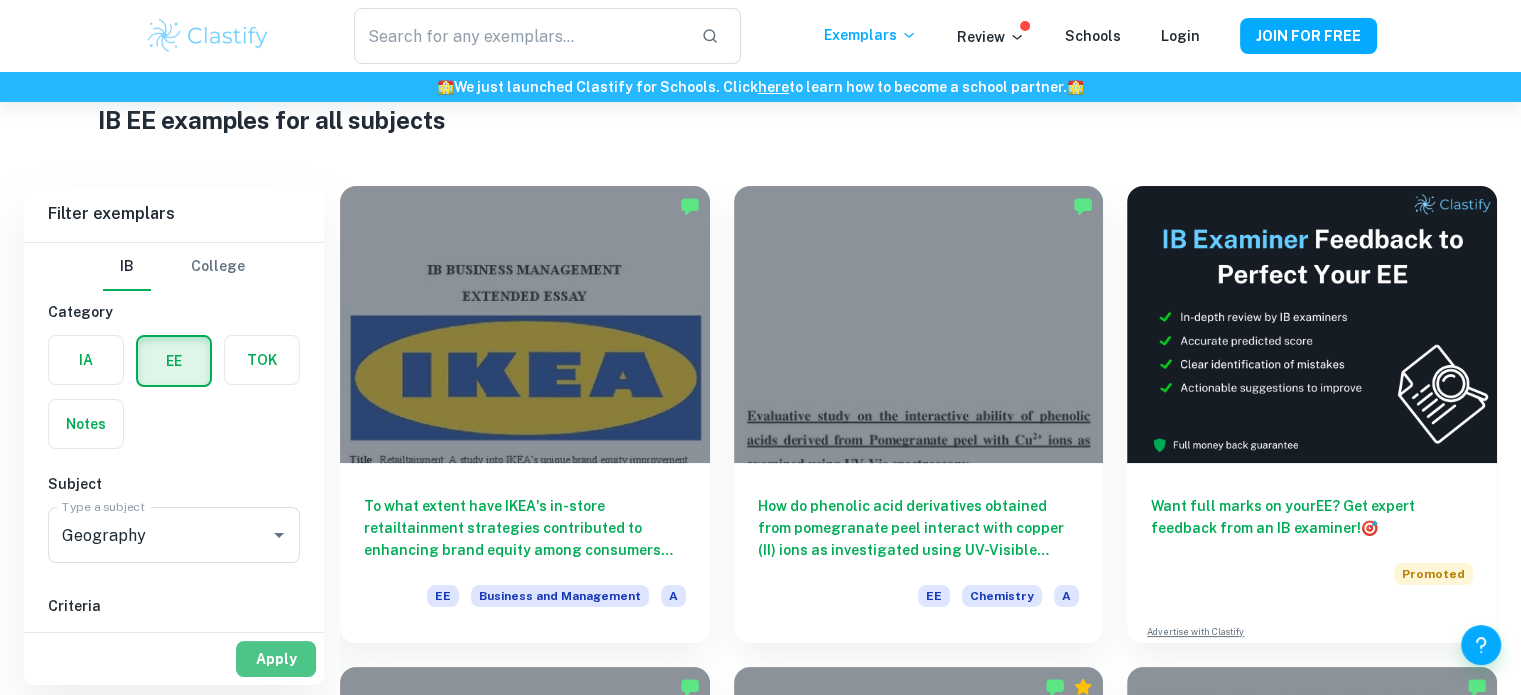 click on "Apply" at bounding box center (276, 659) 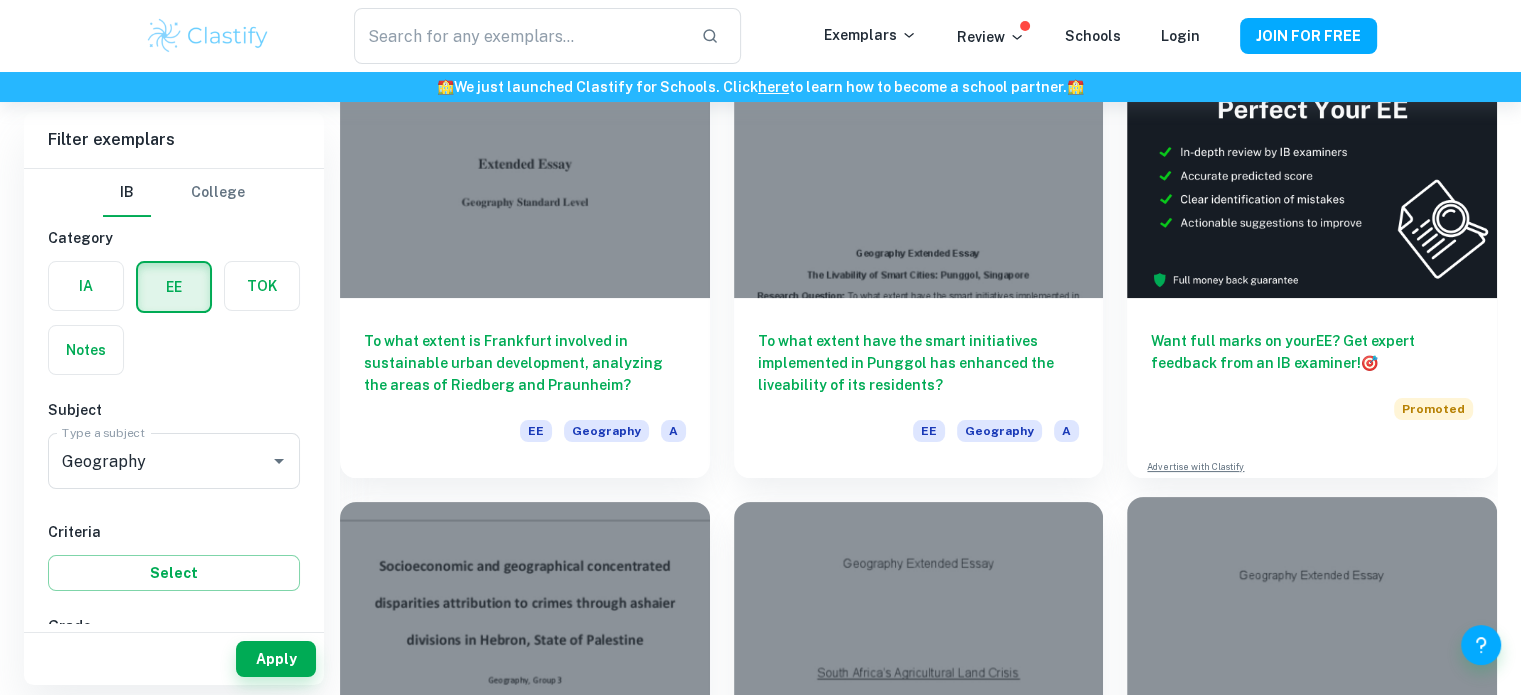 scroll, scrollTop: 235, scrollLeft: 0, axis: vertical 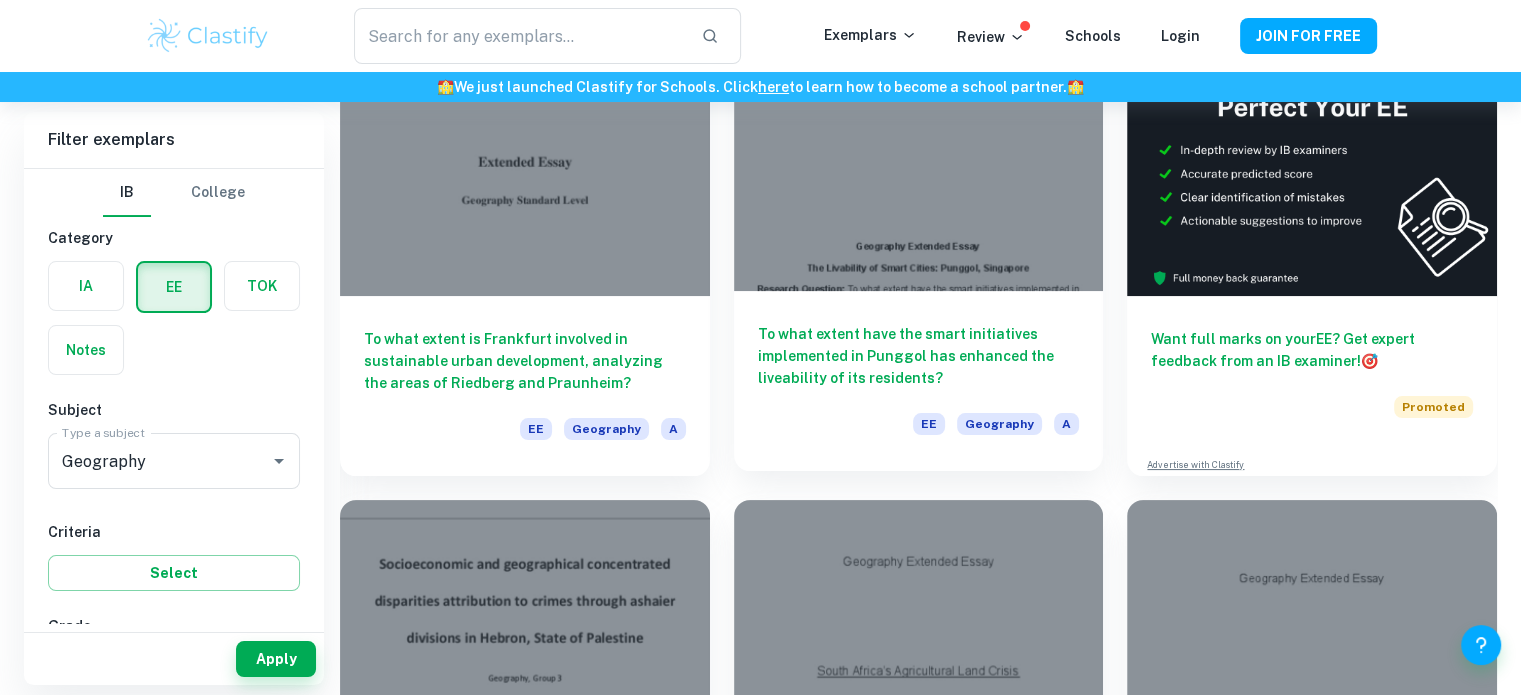 click at bounding box center [919, 152] 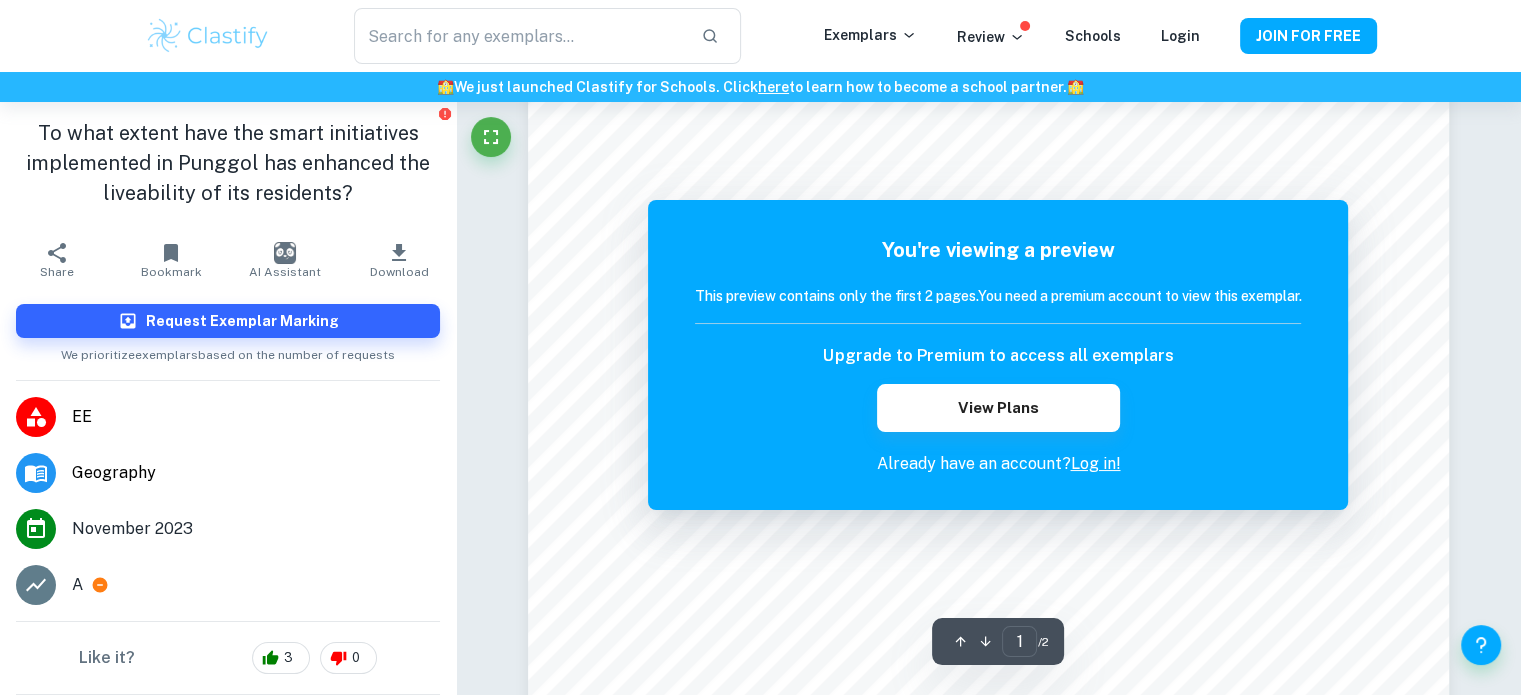 scroll, scrollTop: 130, scrollLeft: 0, axis: vertical 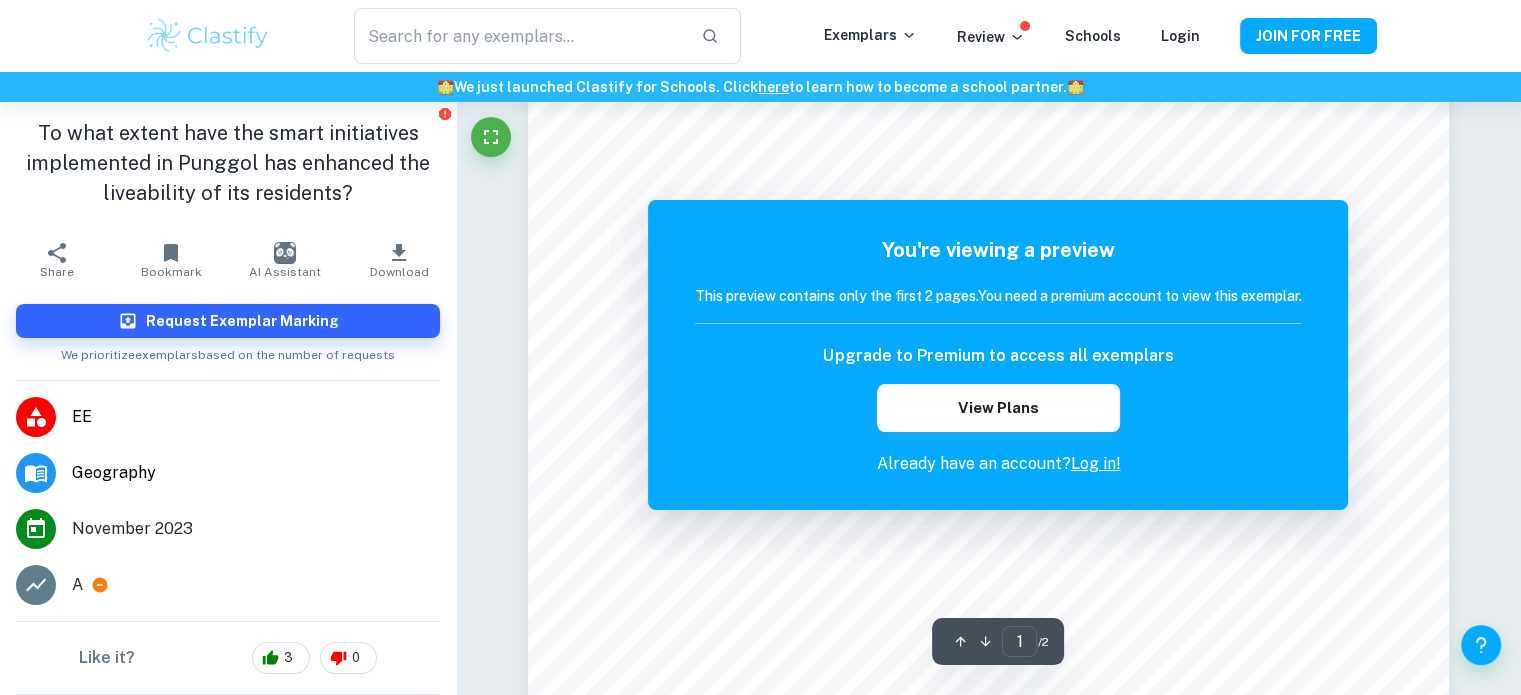 click on "Log in!" at bounding box center (1095, 463) 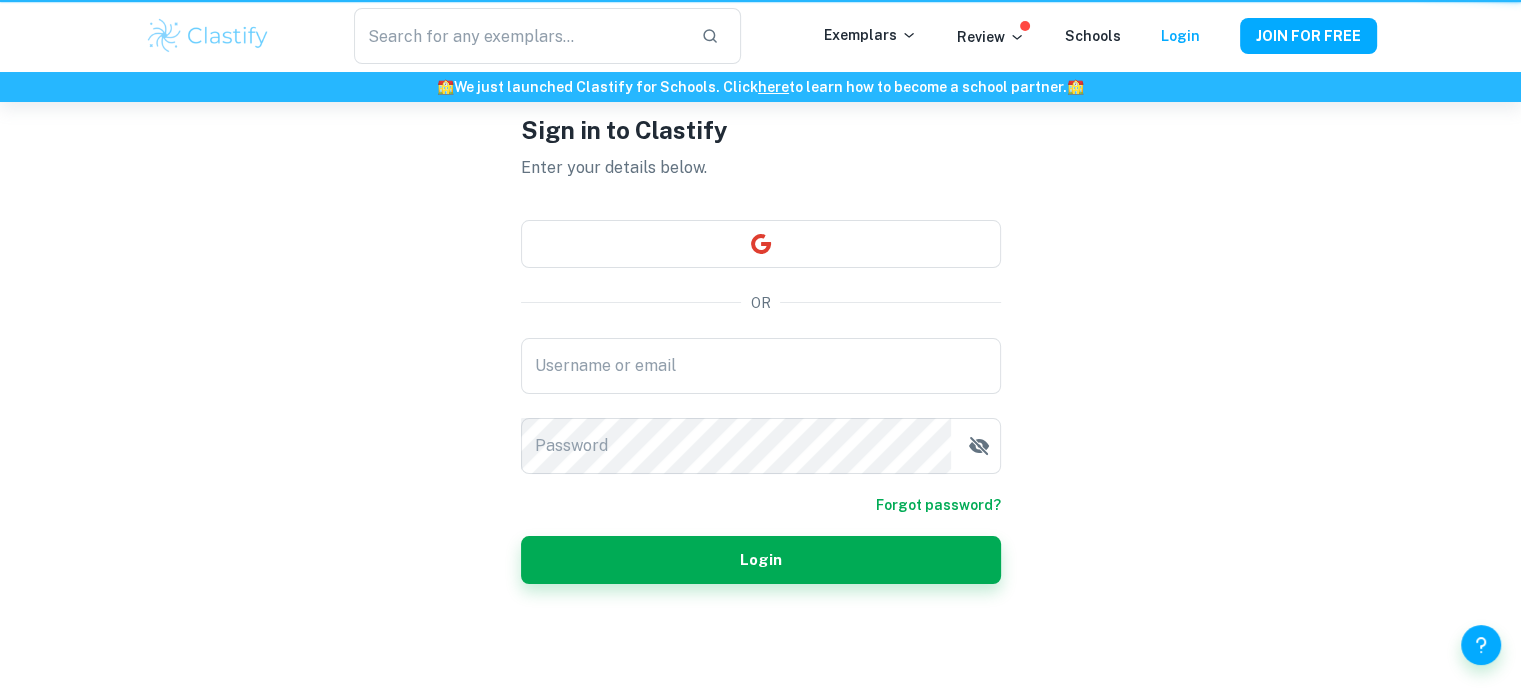 scroll, scrollTop: 0, scrollLeft: 0, axis: both 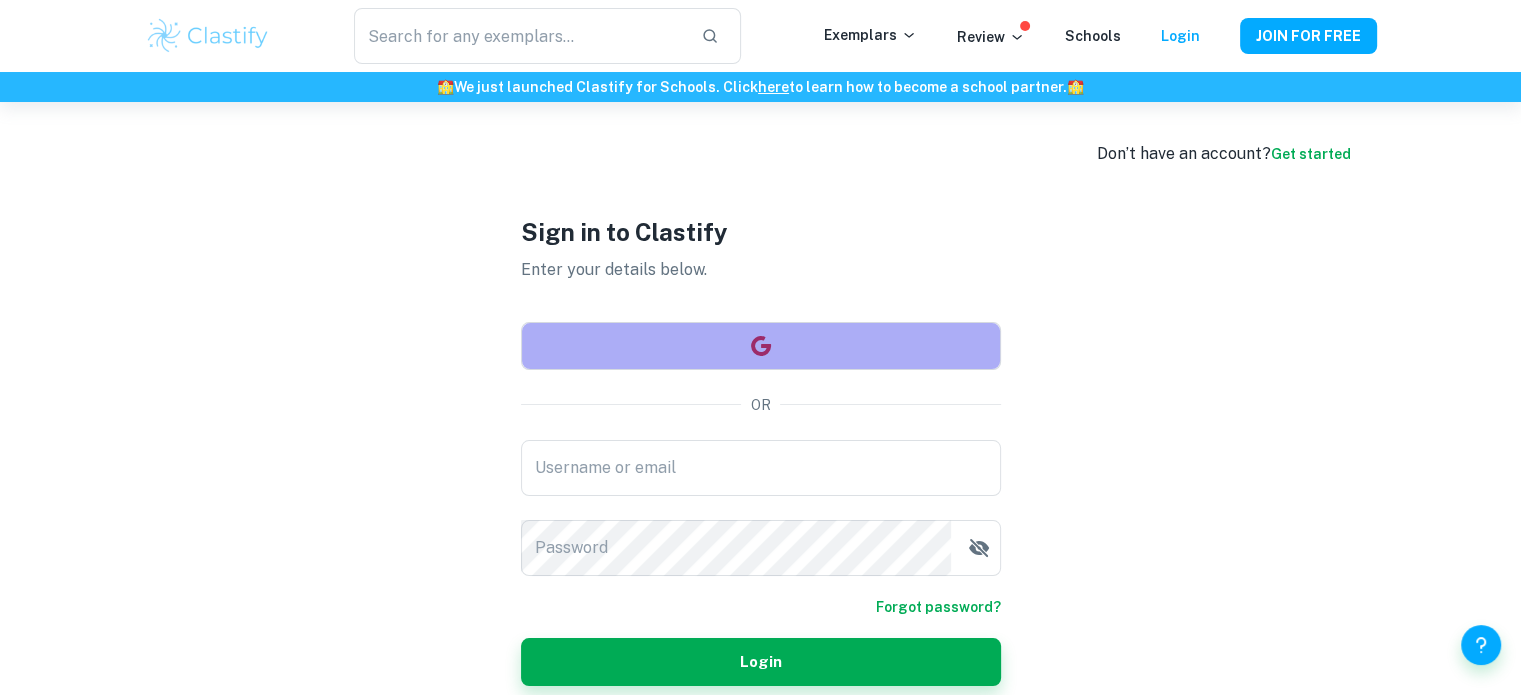 click at bounding box center [761, 346] 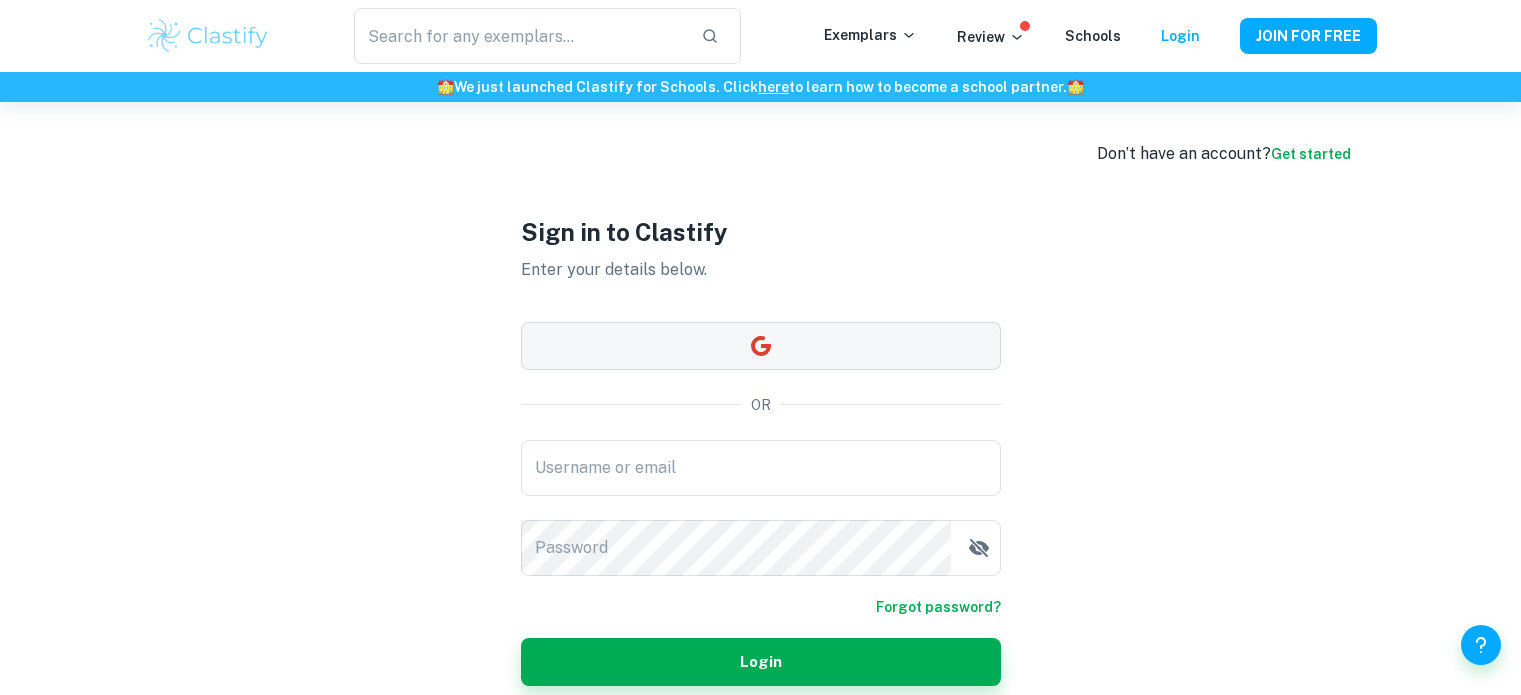 scroll, scrollTop: 0, scrollLeft: 0, axis: both 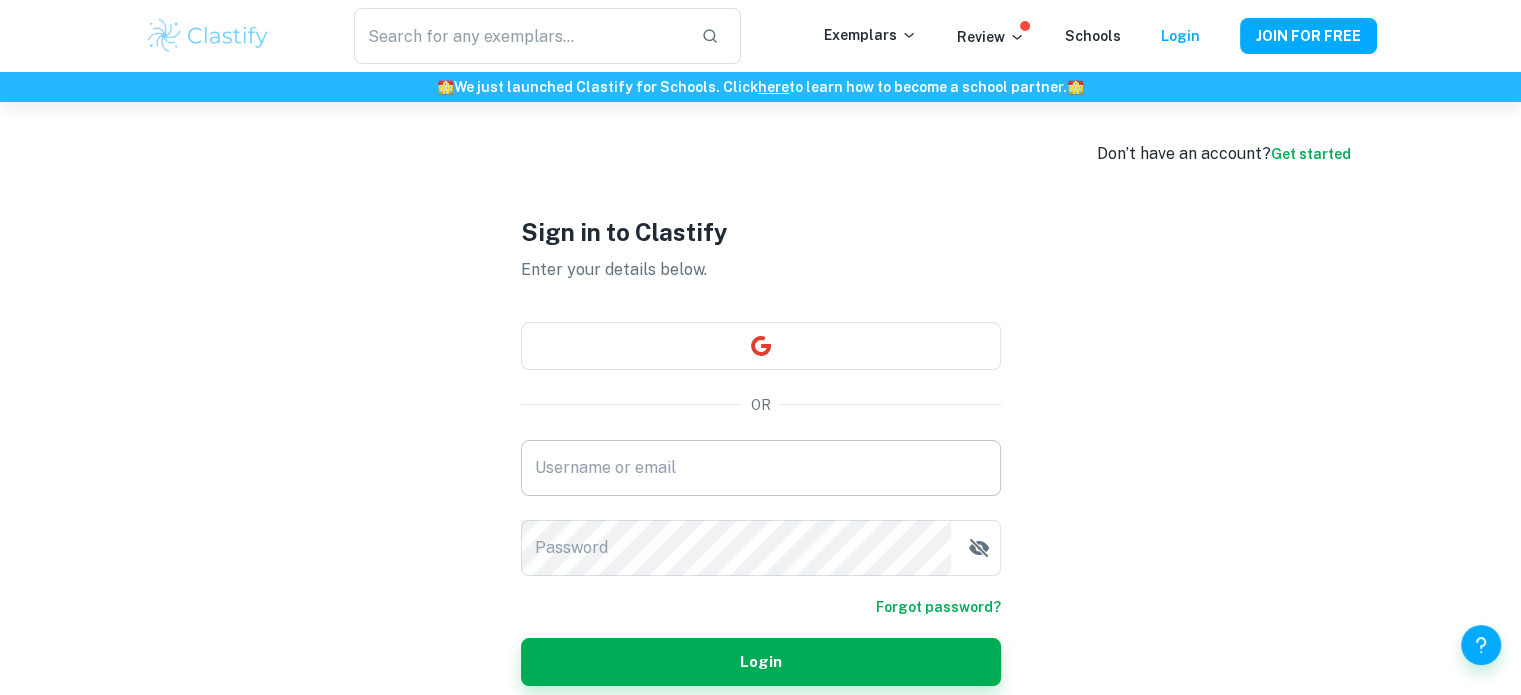 click on "Username or email" at bounding box center (761, 468) 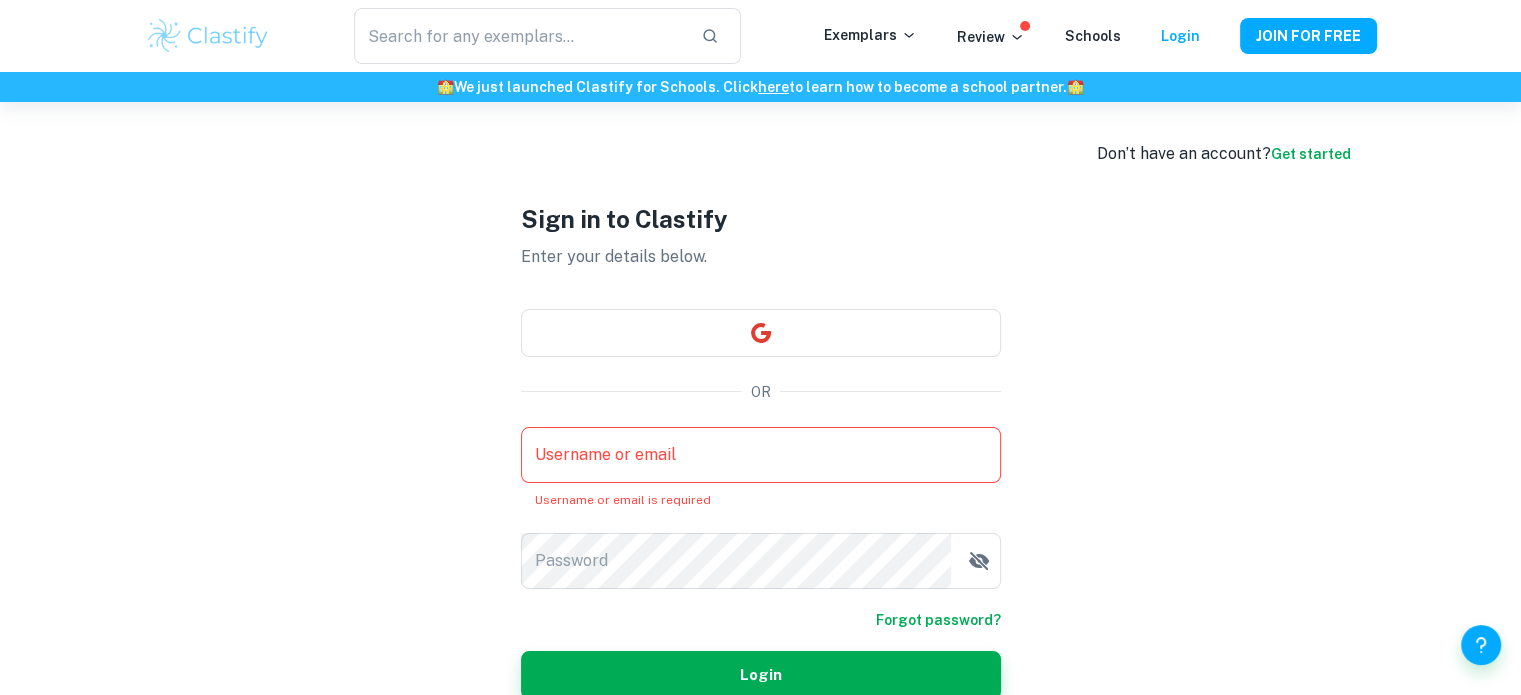 type on "daksh.p.joshi@gmail.com" 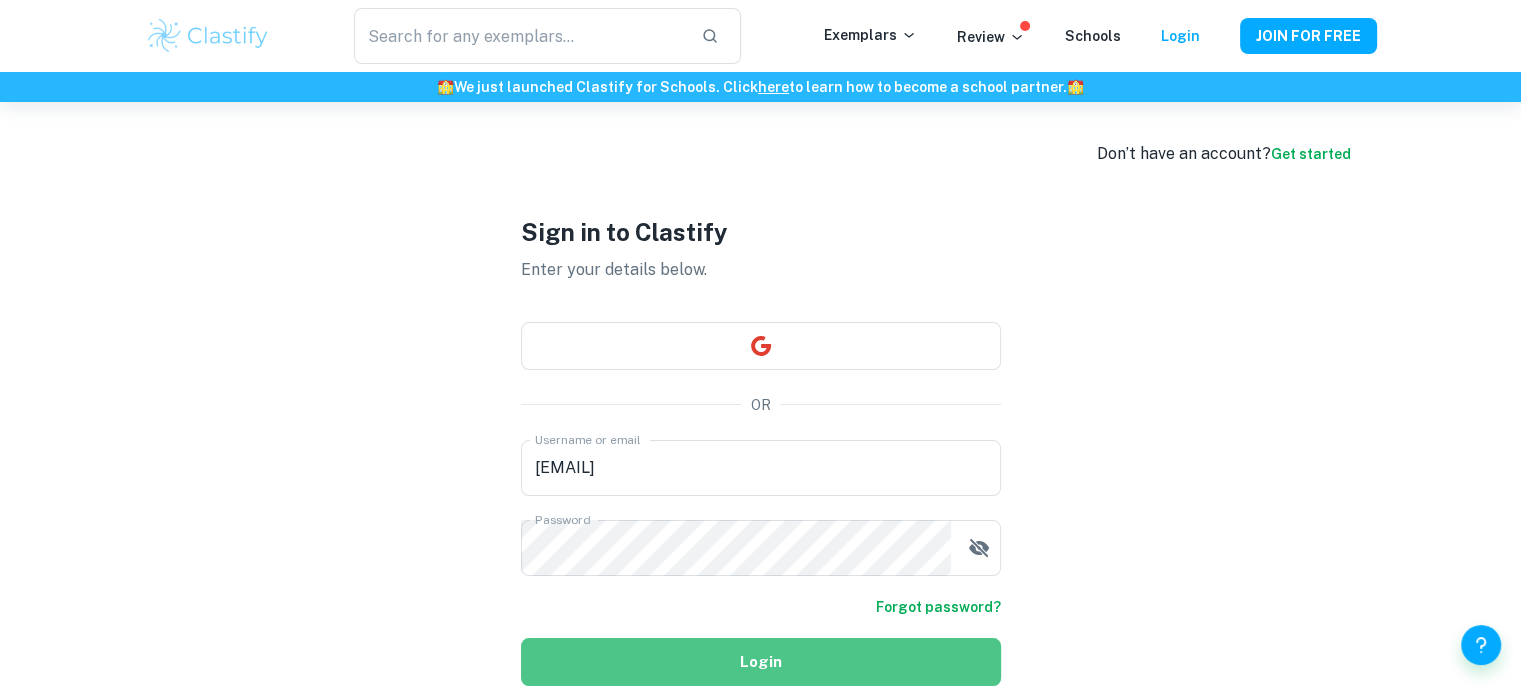 click on "Login" at bounding box center (761, 662) 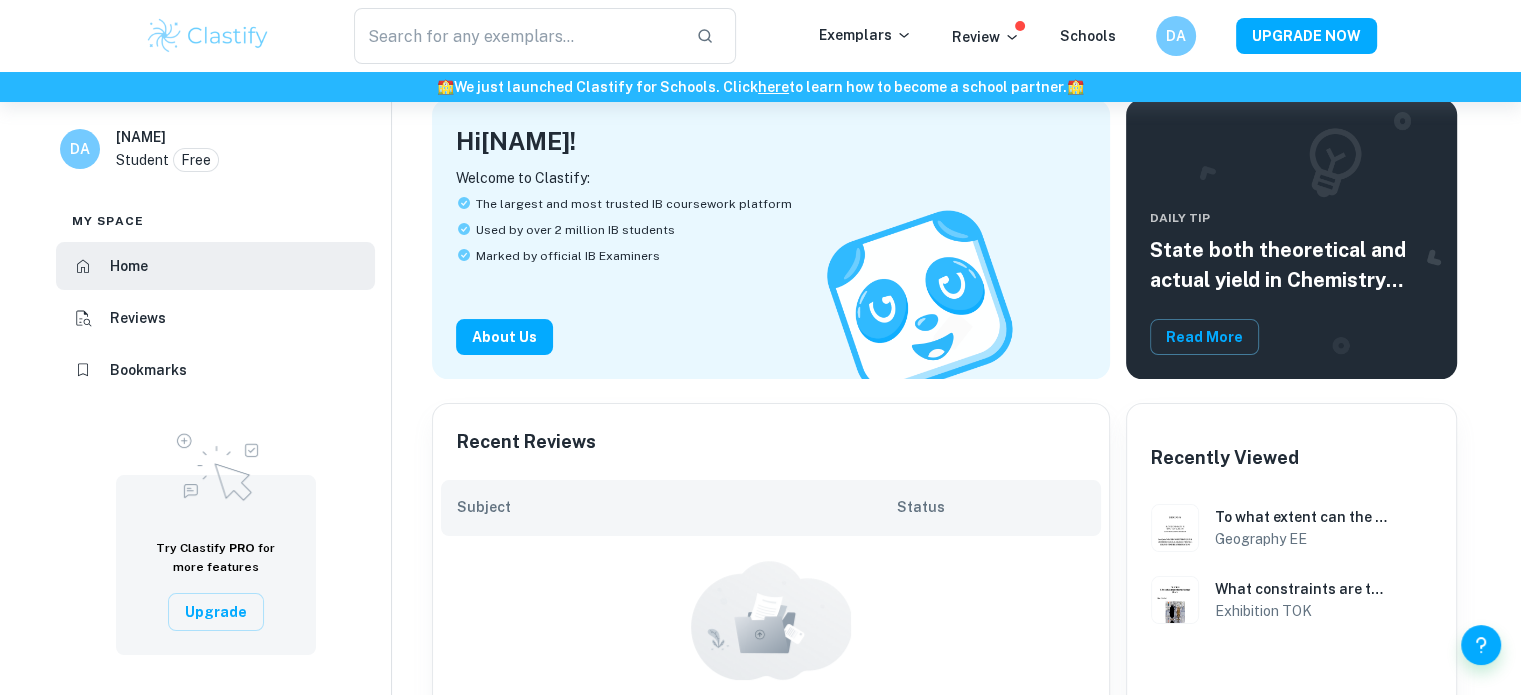 scroll, scrollTop: 0, scrollLeft: 0, axis: both 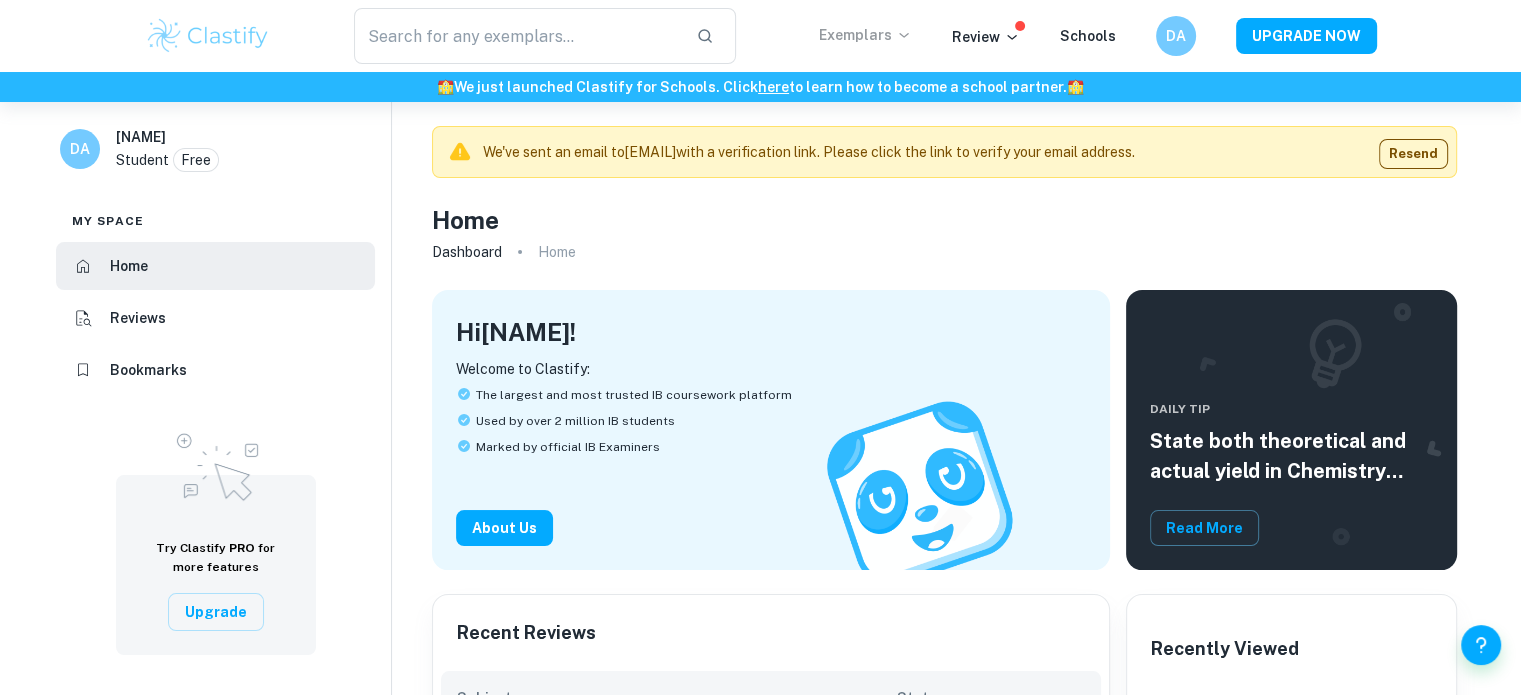 click on "Exemplars" at bounding box center (865, 35) 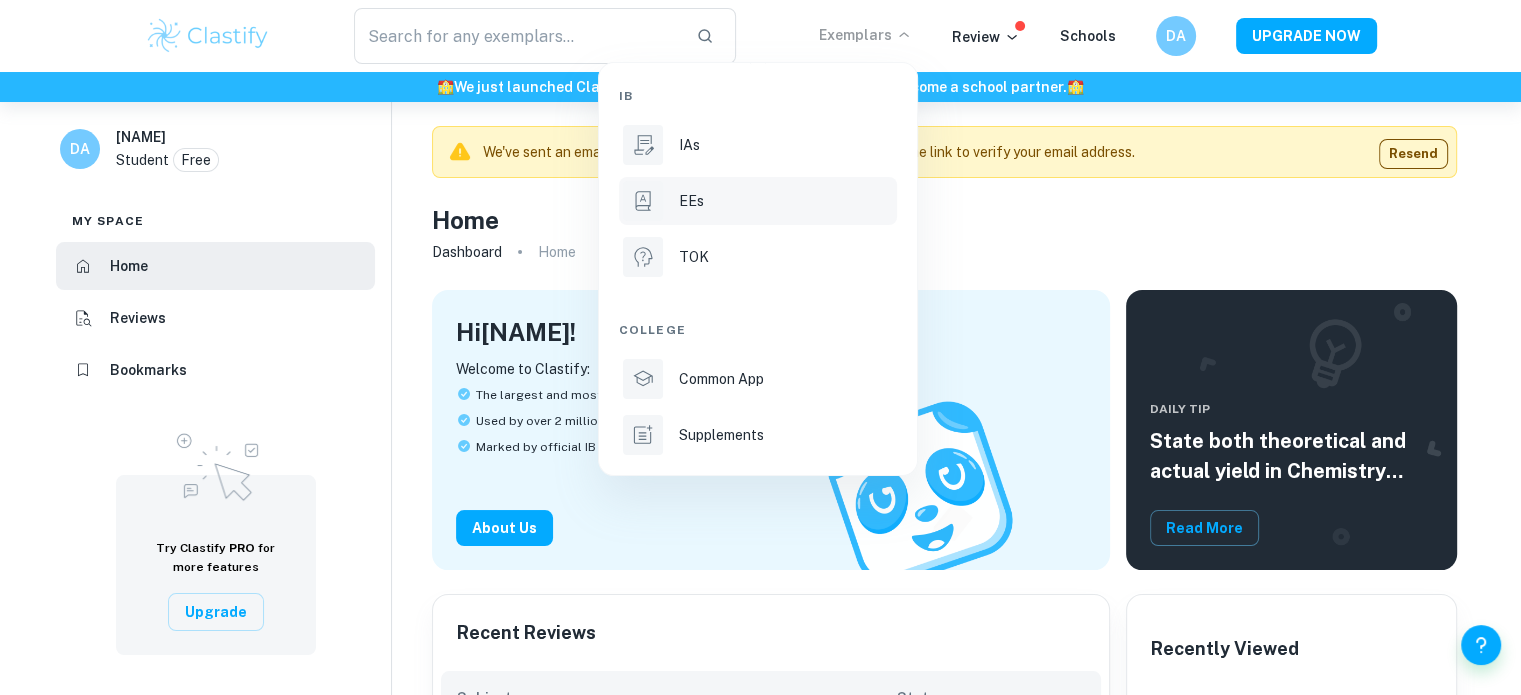 click on "EEs" at bounding box center (691, 201) 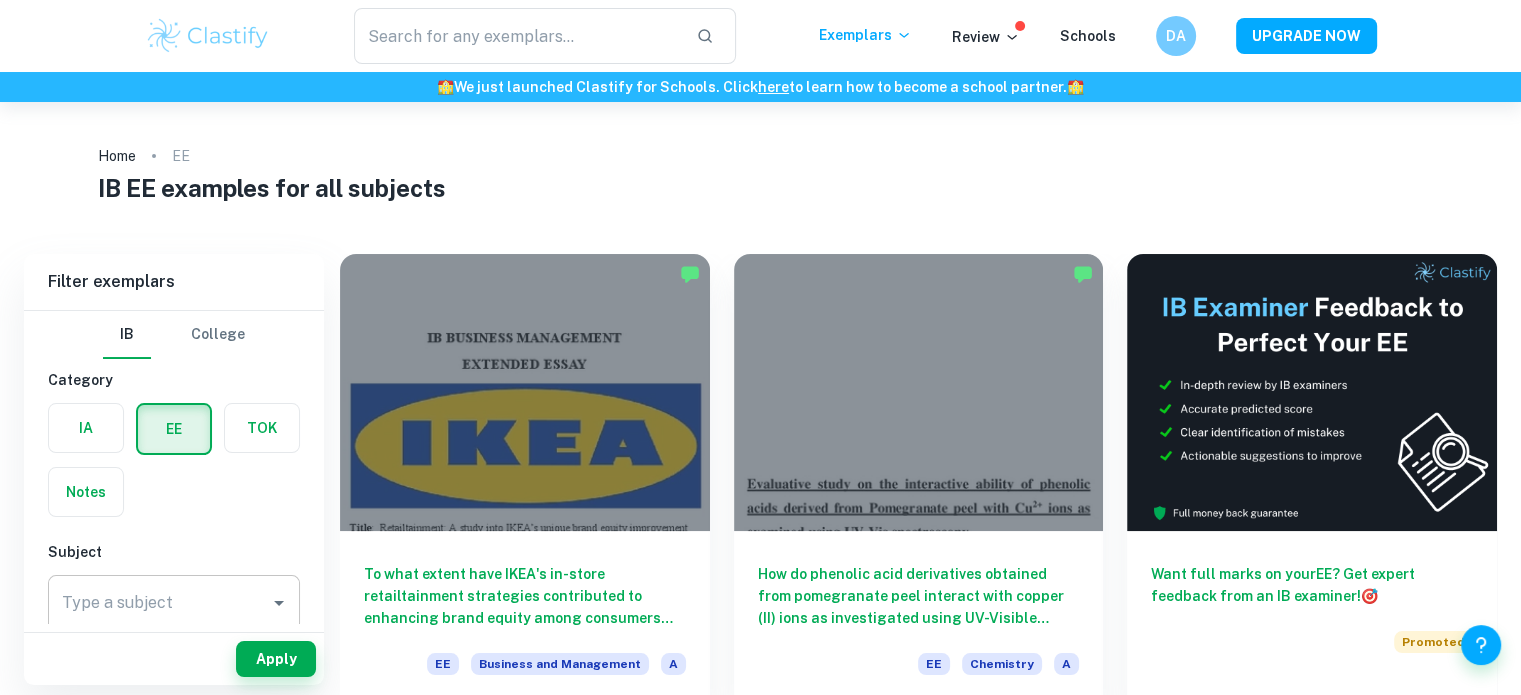 click on "Type a subject" at bounding box center [174, 603] 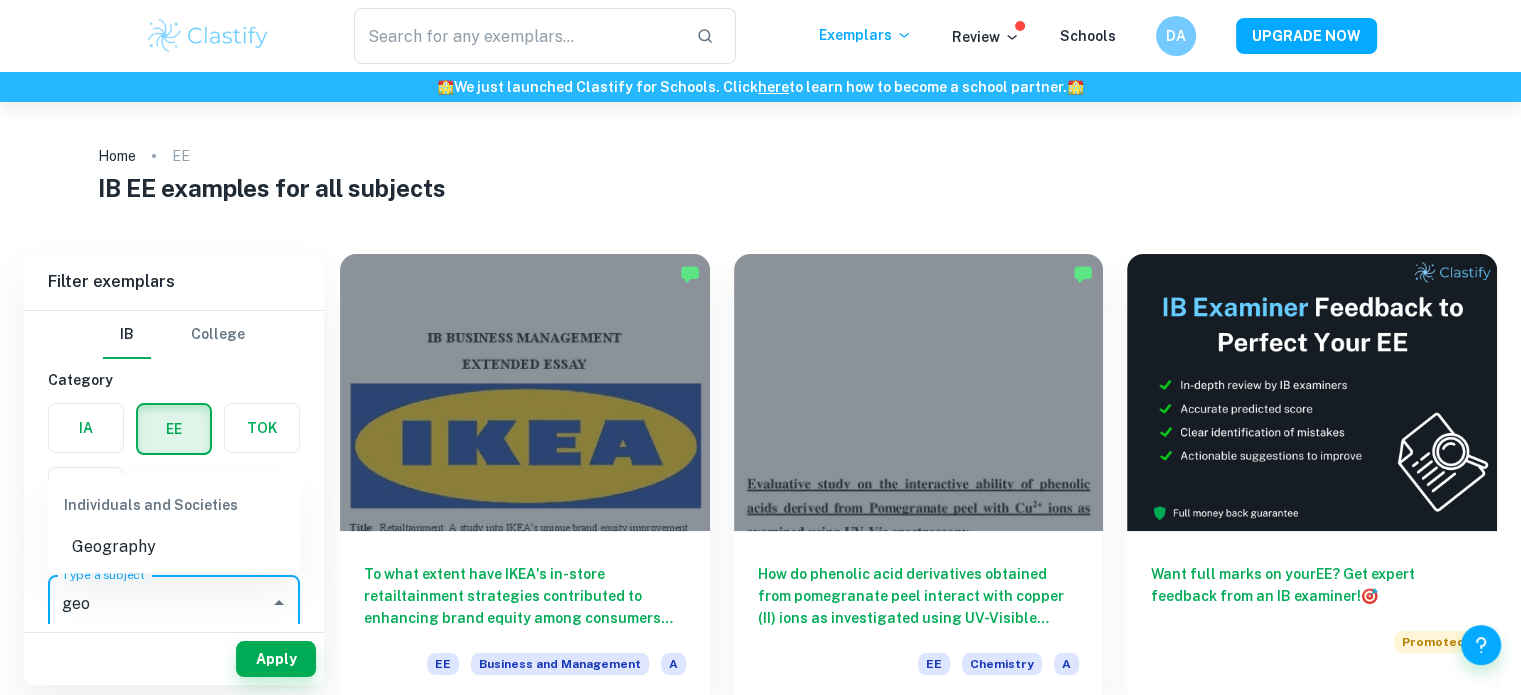 click on "Geography" at bounding box center [174, 547] 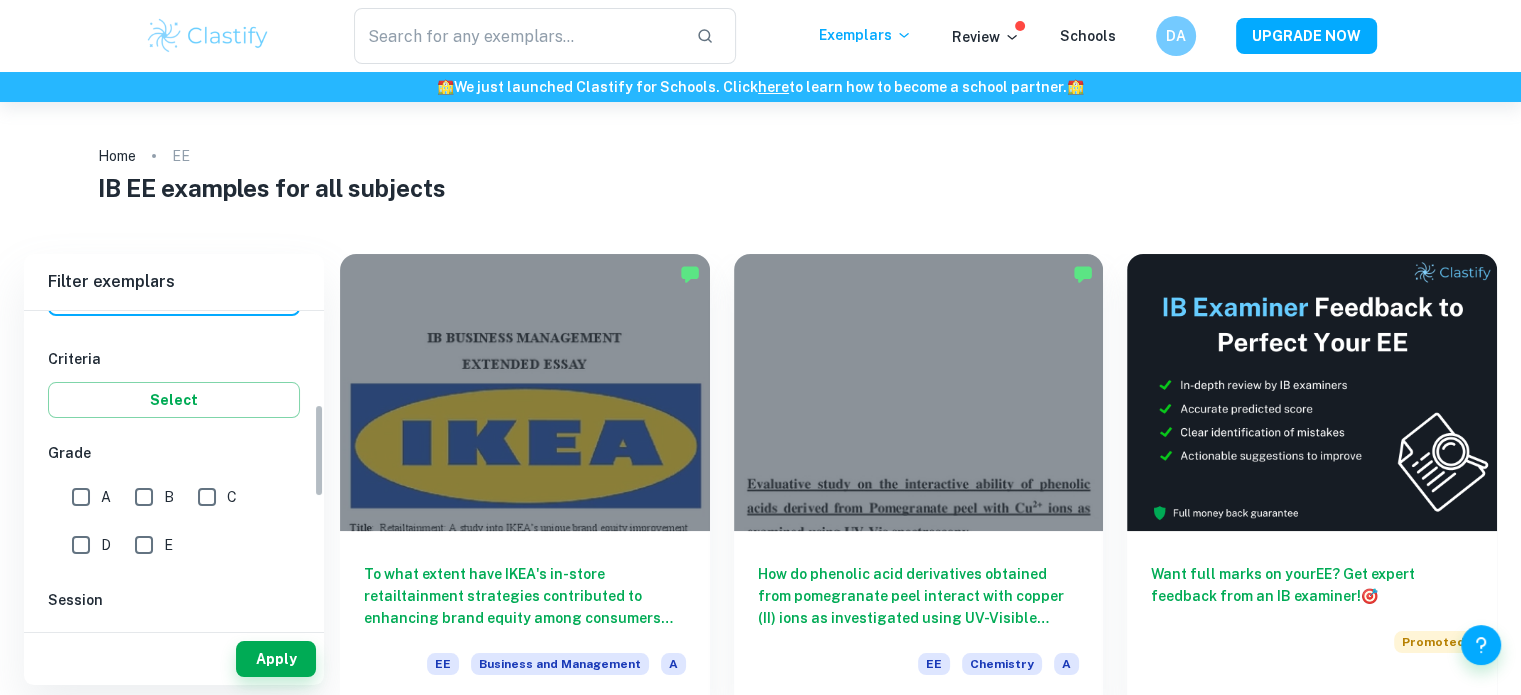 scroll, scrollTop: 316, scrollLeft: 0, axis: vertical 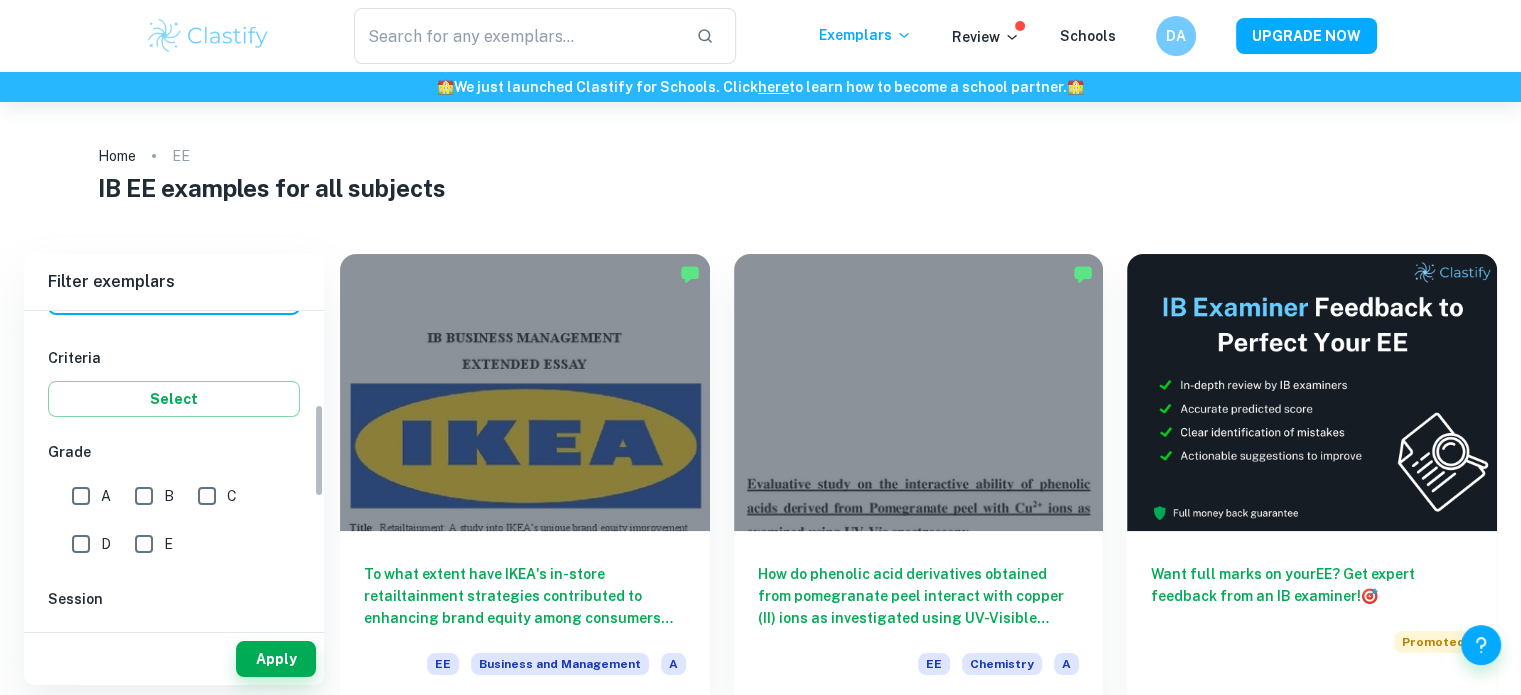 type on "Geography" 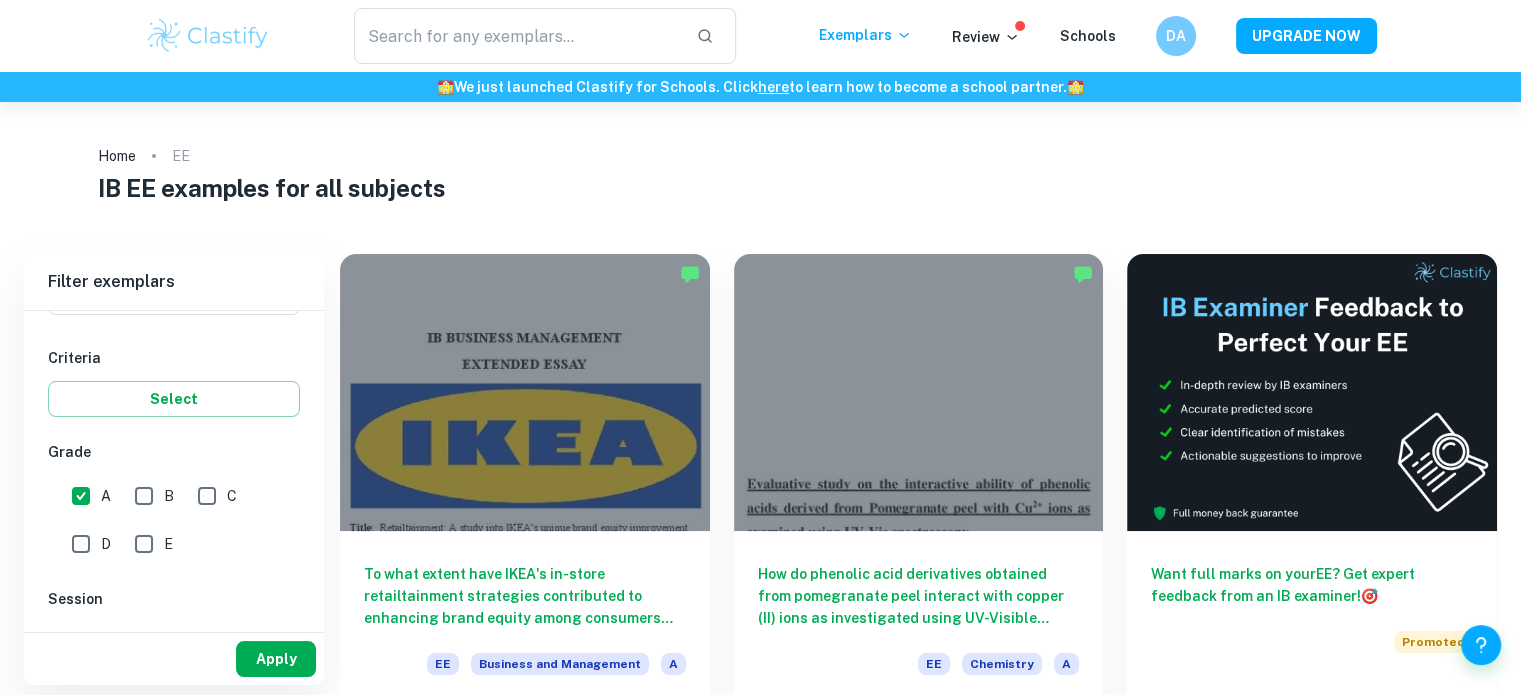 click on "Apply" at bounding box center (276, 659) 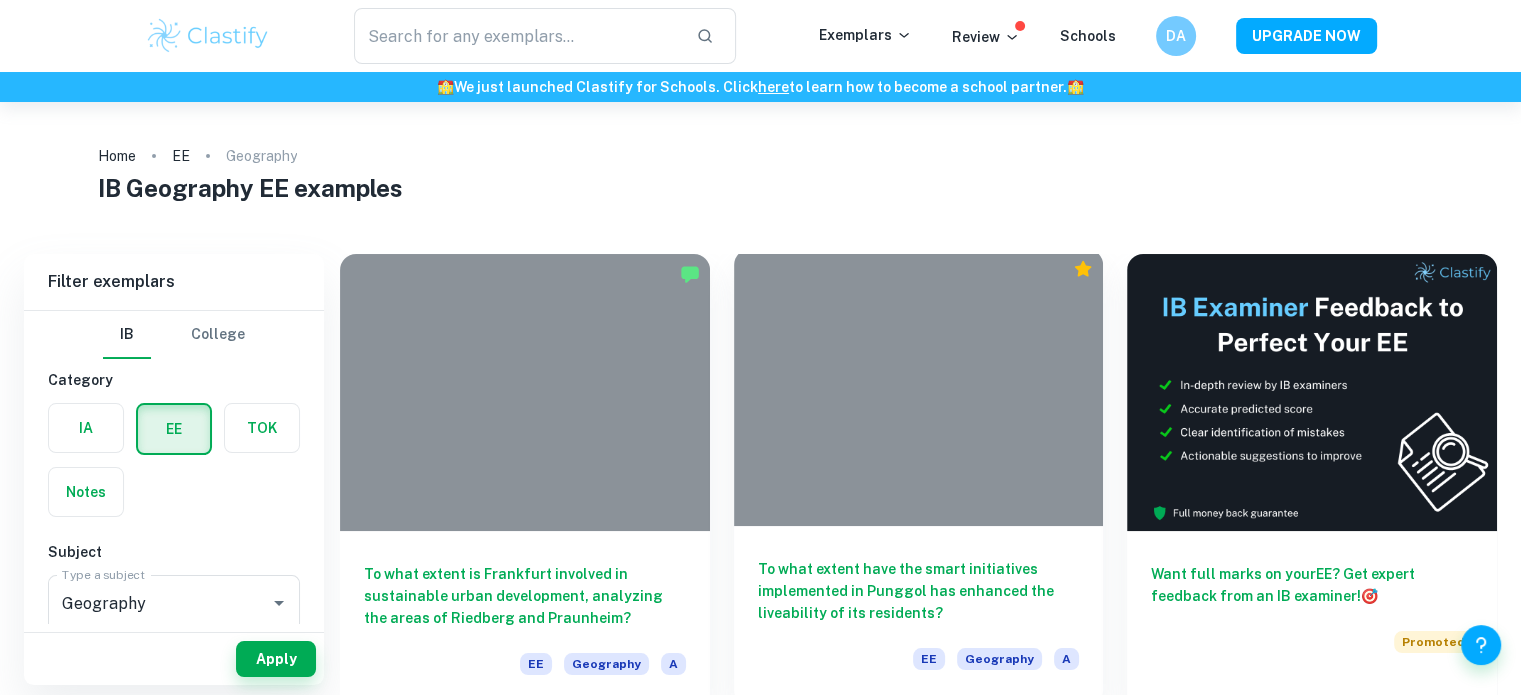 click at bounding box center (919, 387) 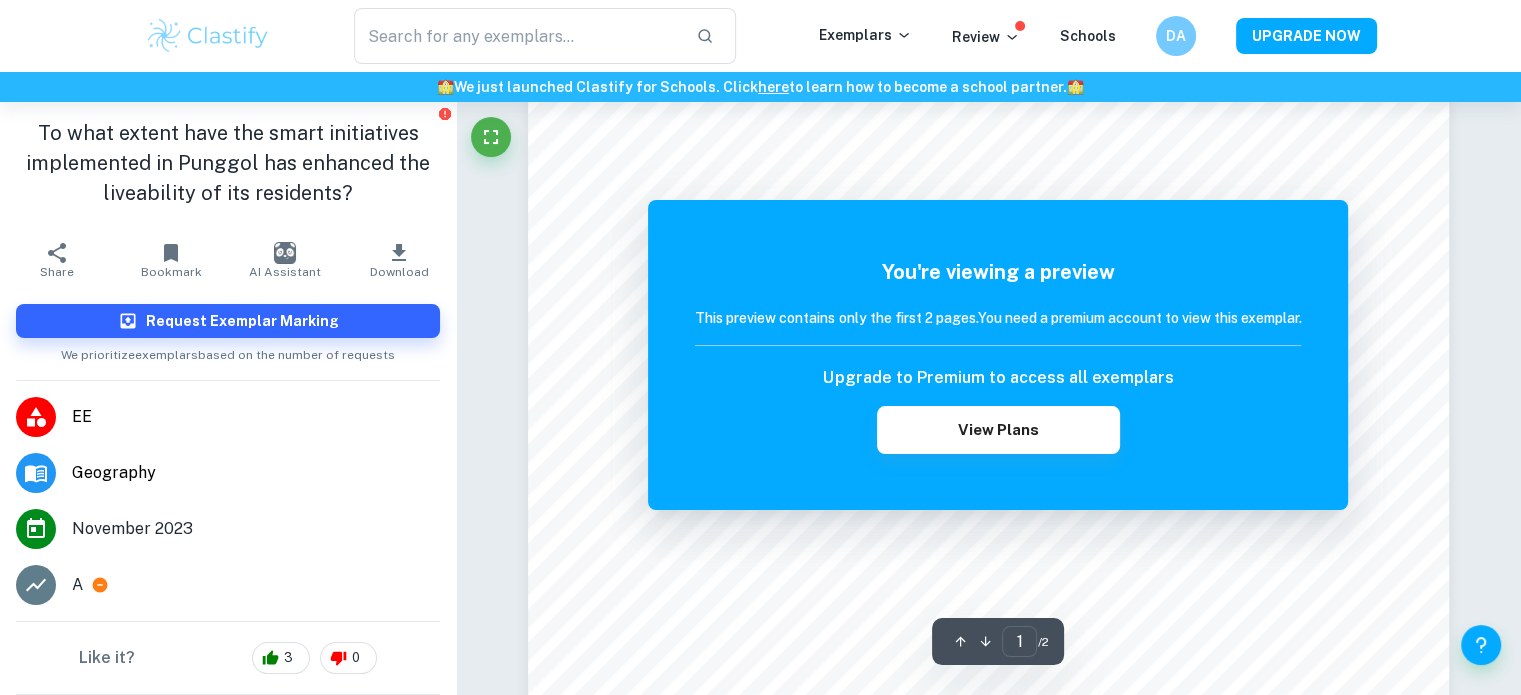 scroll, scrollTop: 142, scrollLeft: 0, axis: vertical 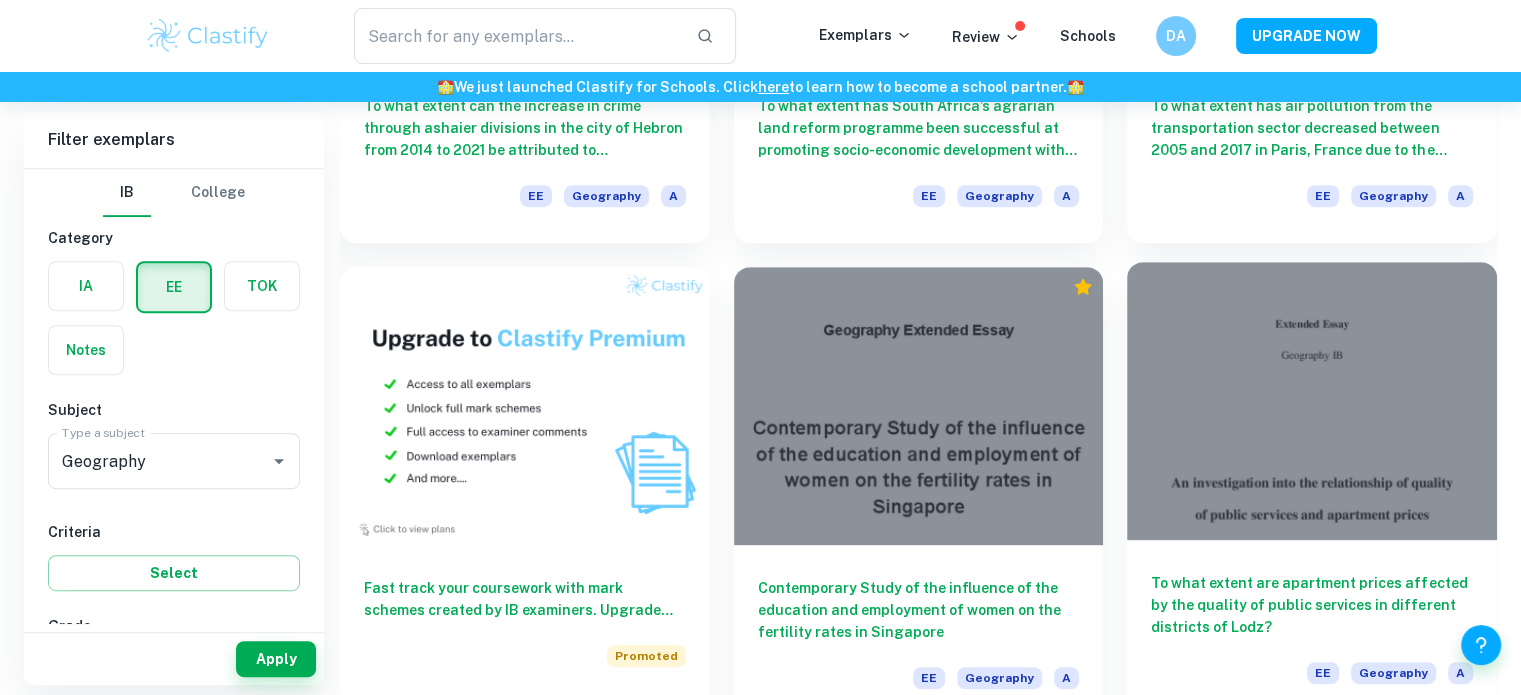 click at bounding box center [1312, 400] 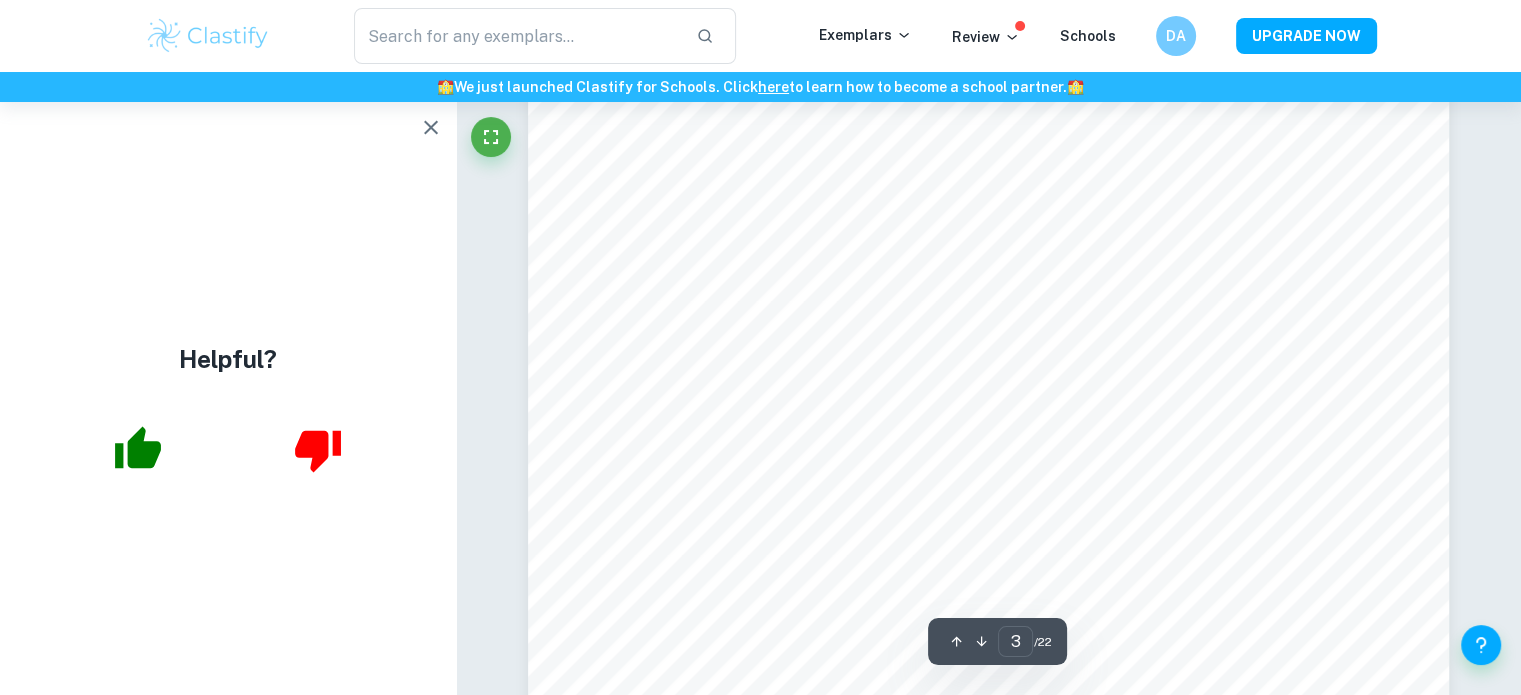 scroll, scrollTop: 3576, scrollLeft: 0, axis: vertical 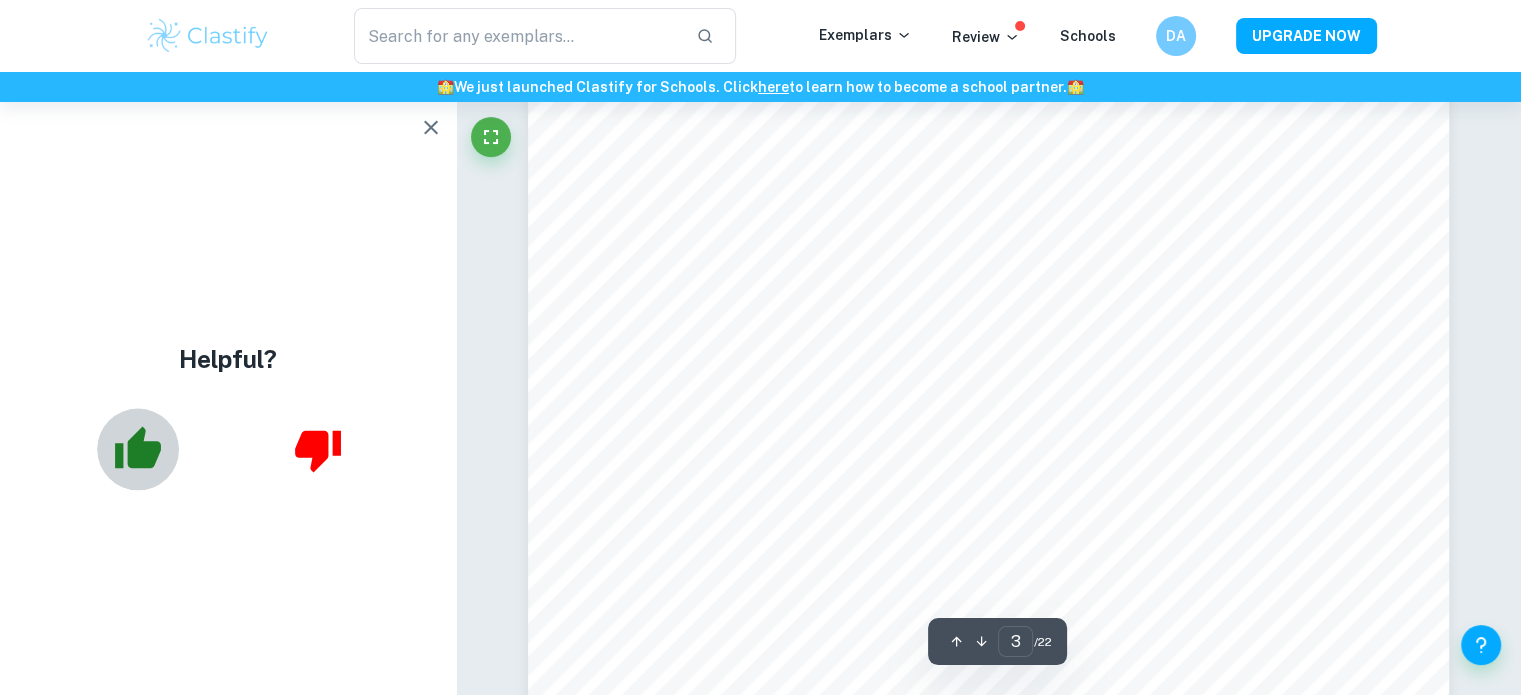 click 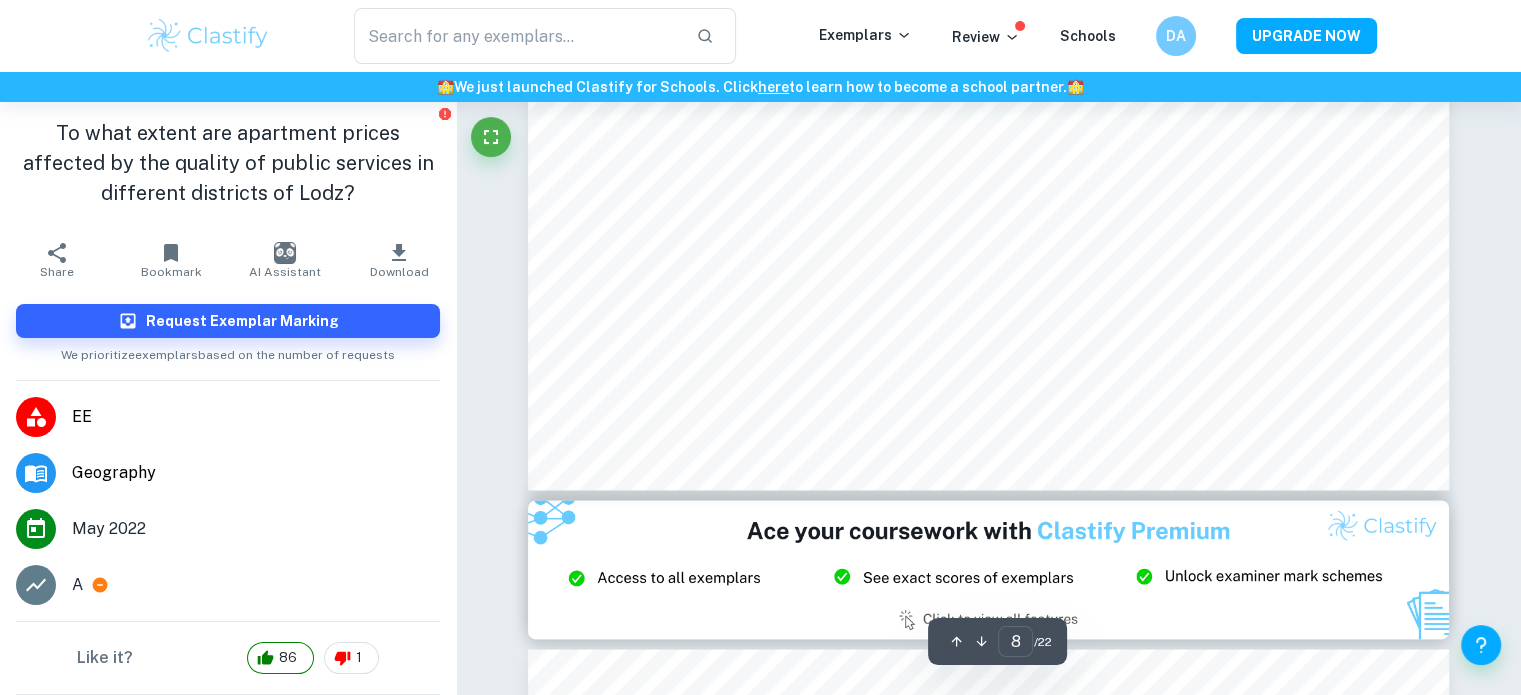 scroll, scrollTop: 10418, scrollLeft: 0, axis: vertical 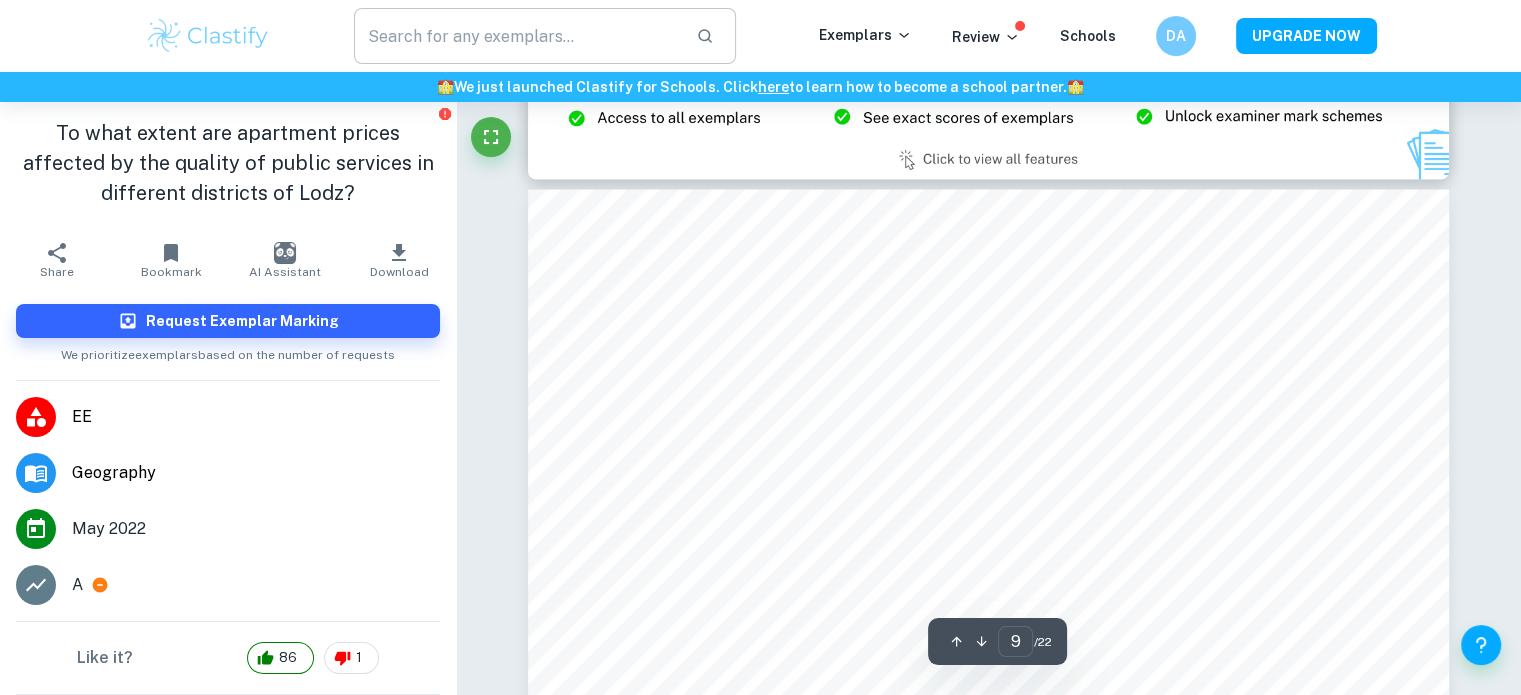 type on "8" 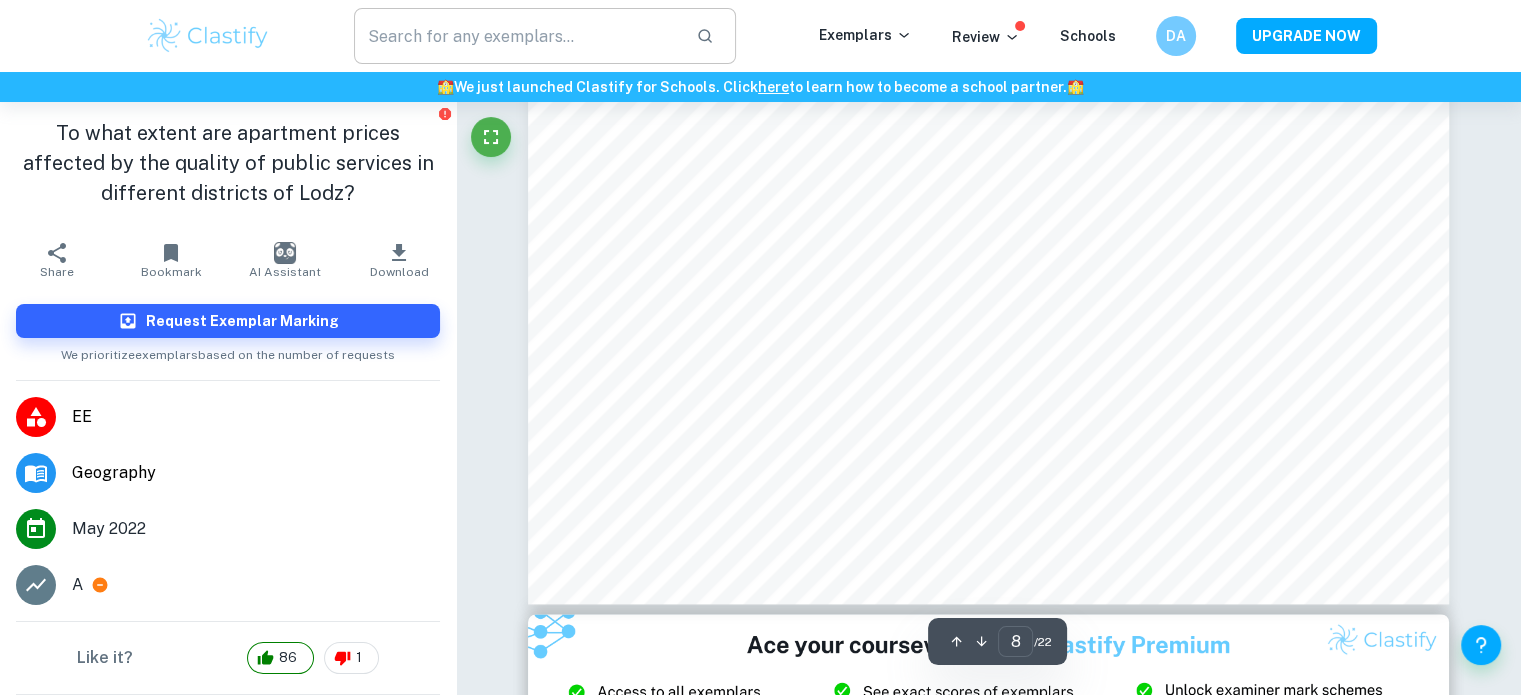 scroll, scrollTop: 10317, scrollLeft: 0, axis: vertical 